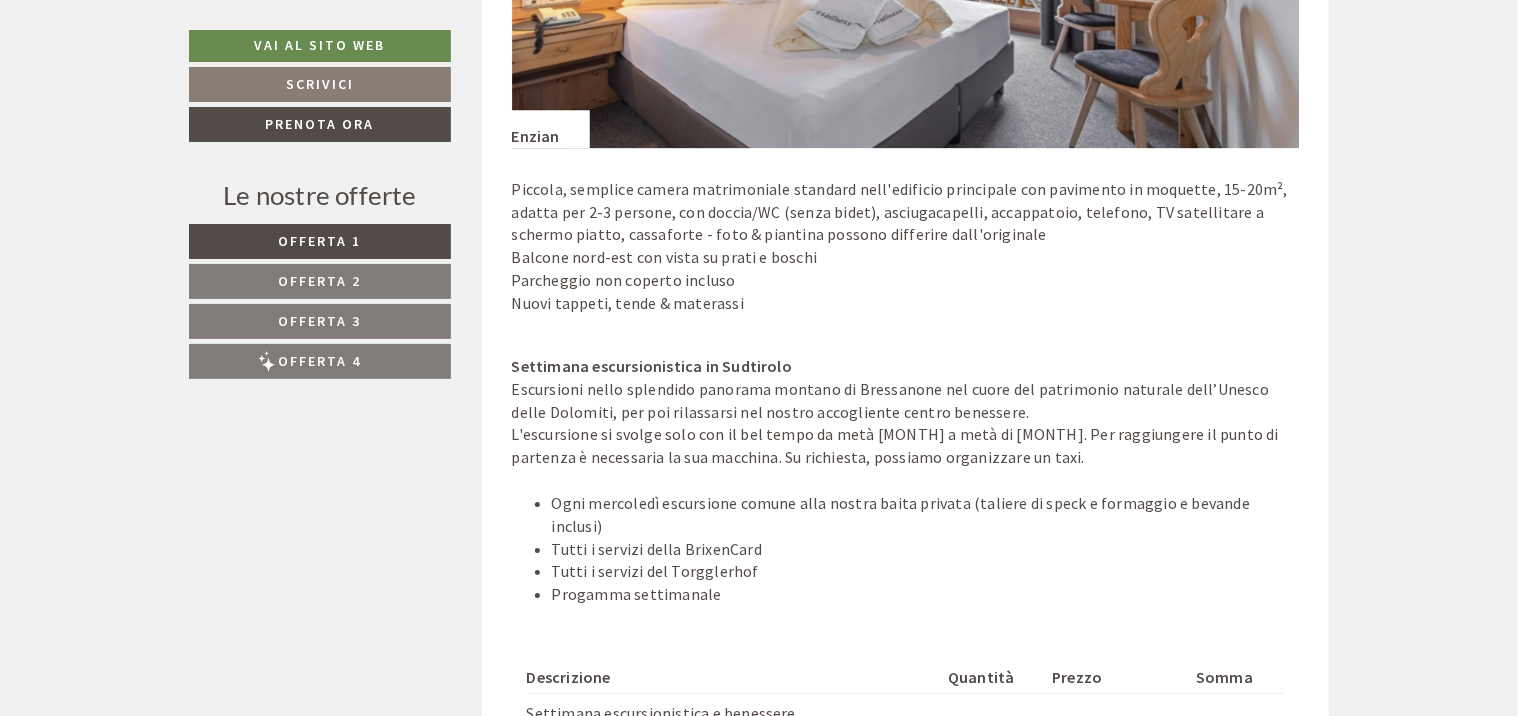 scroll, scrollTop: 2700, scrollLeft: 0, axis: vertical 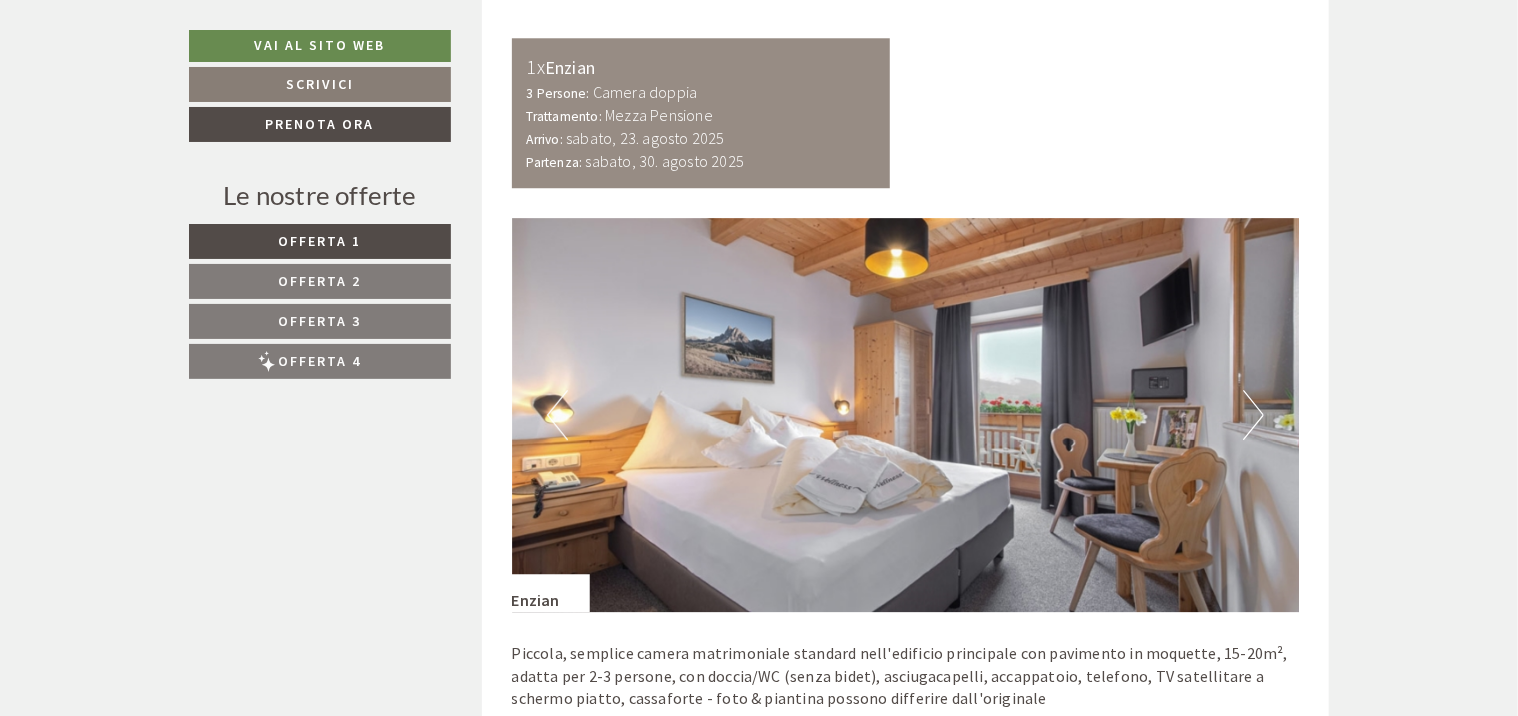 click on "Next" at bounding box center [1253, 415] 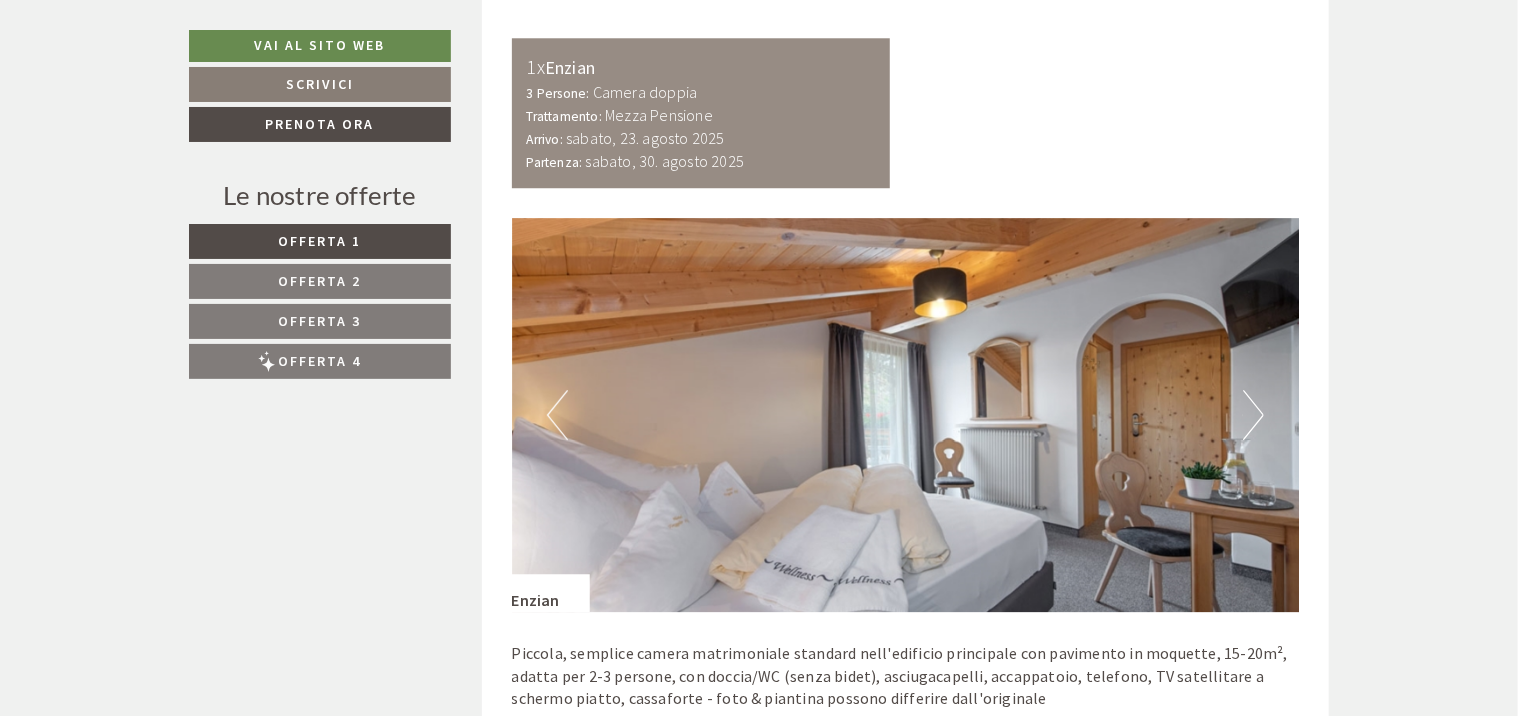 click on "Next" at bounding box center (1253, 415) 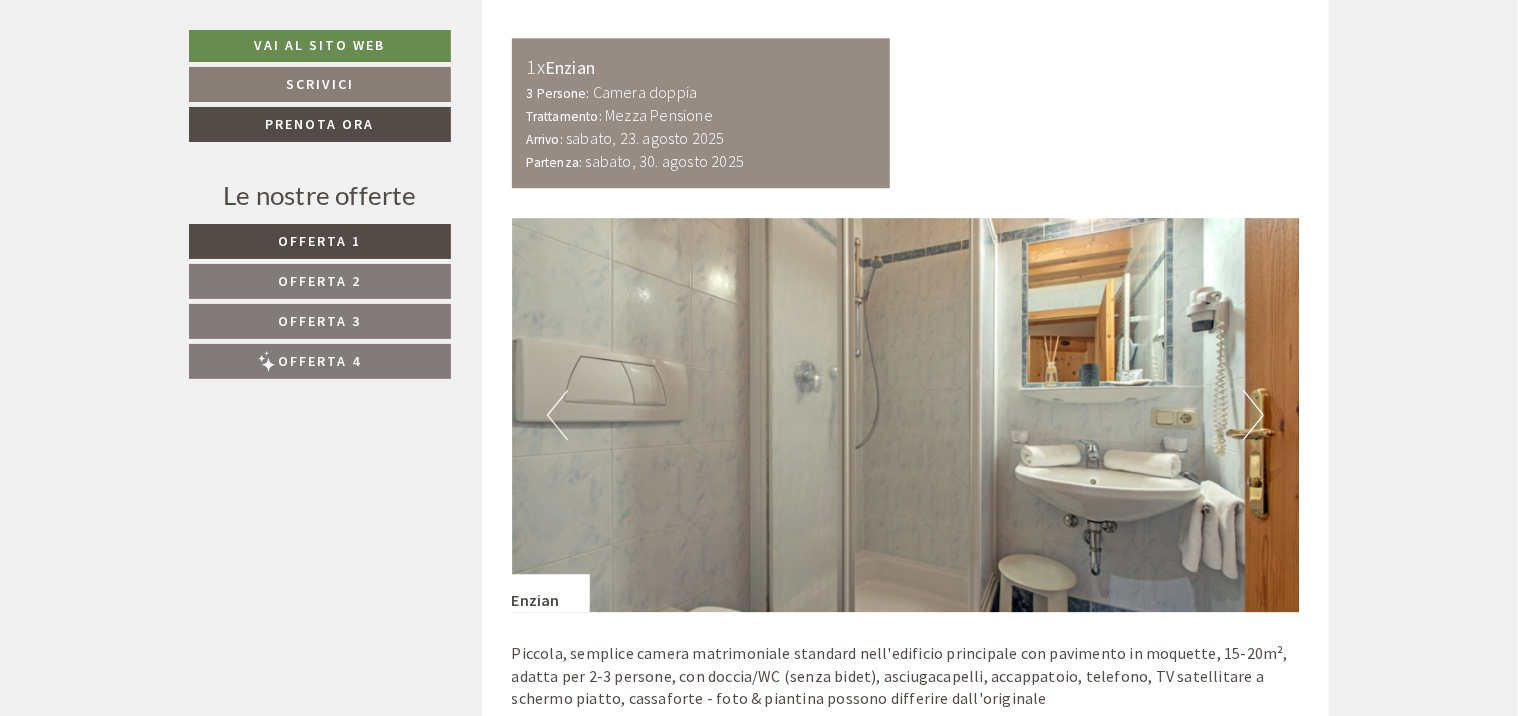 click on "Next" at bounding box center [1253, 415] 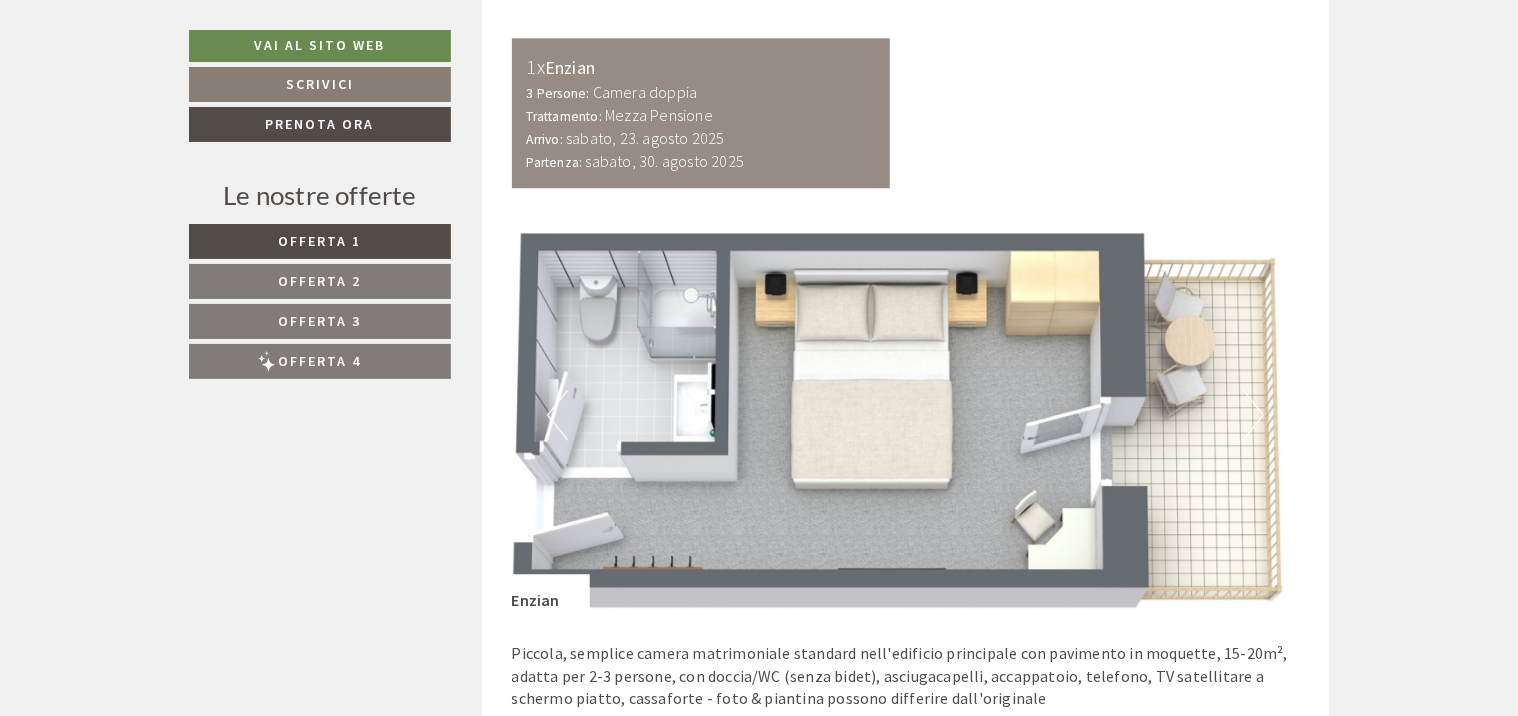 click on "Next" at bounding box center [1253, 415] 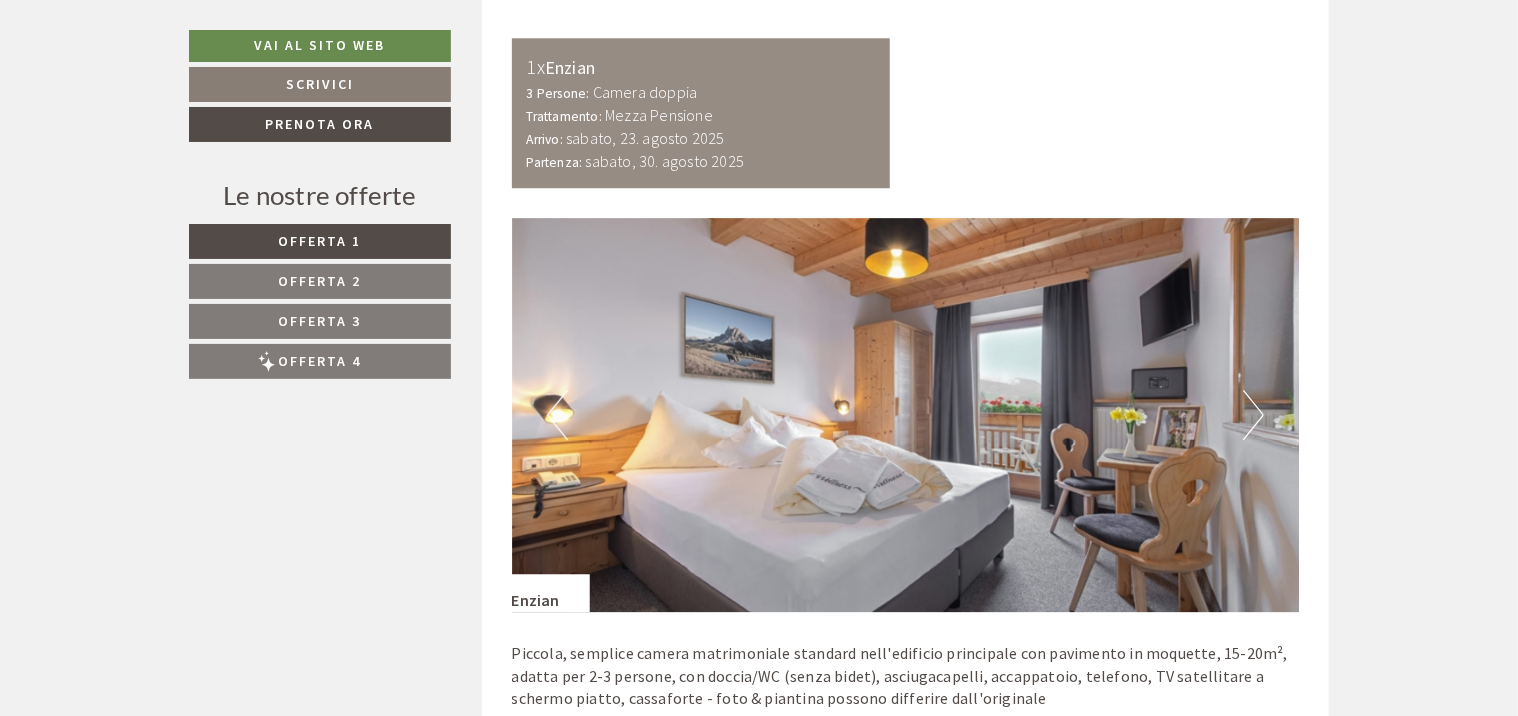 click on "Previous" at bounding box center (557, 415) 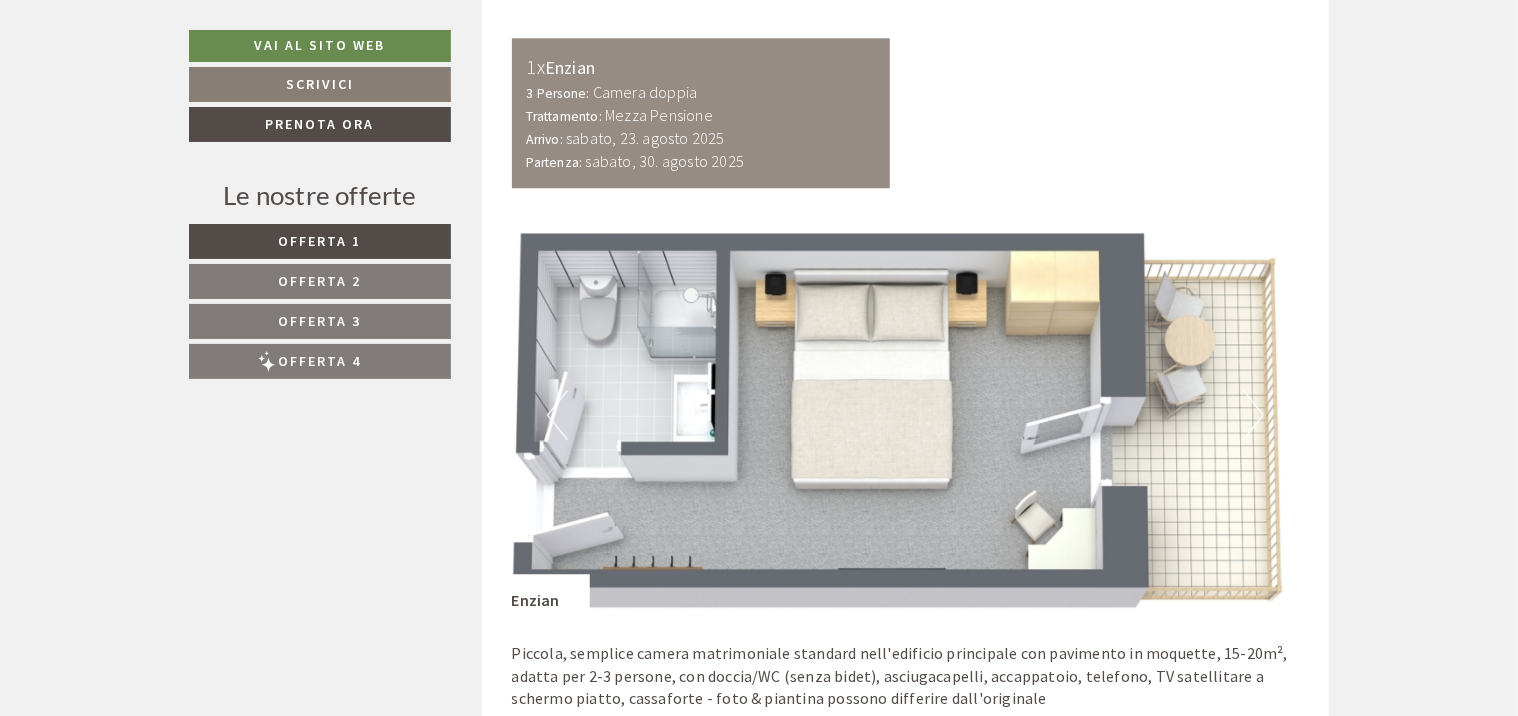 click on "Next" at bounding box center [1253, 415] 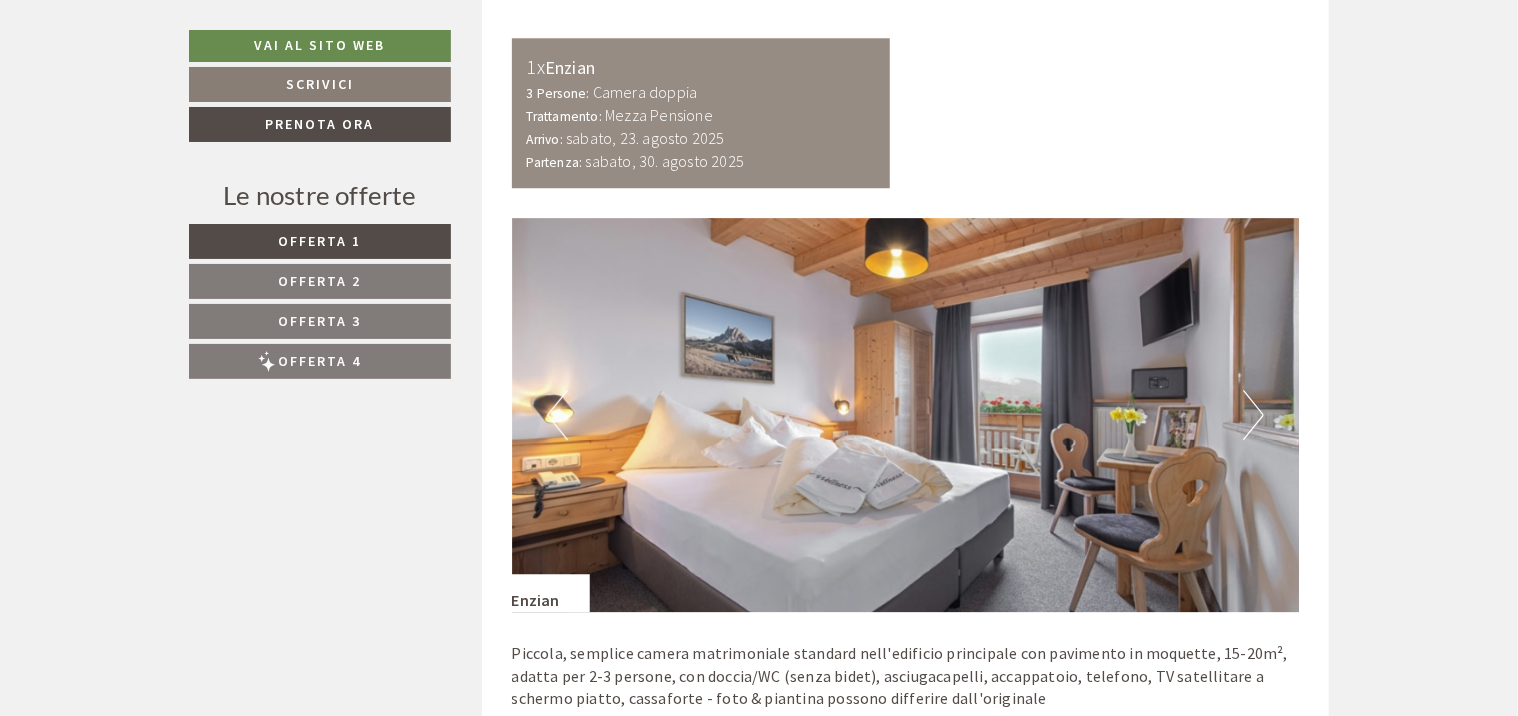 click on "Next" at bounding box center [1253, 415] 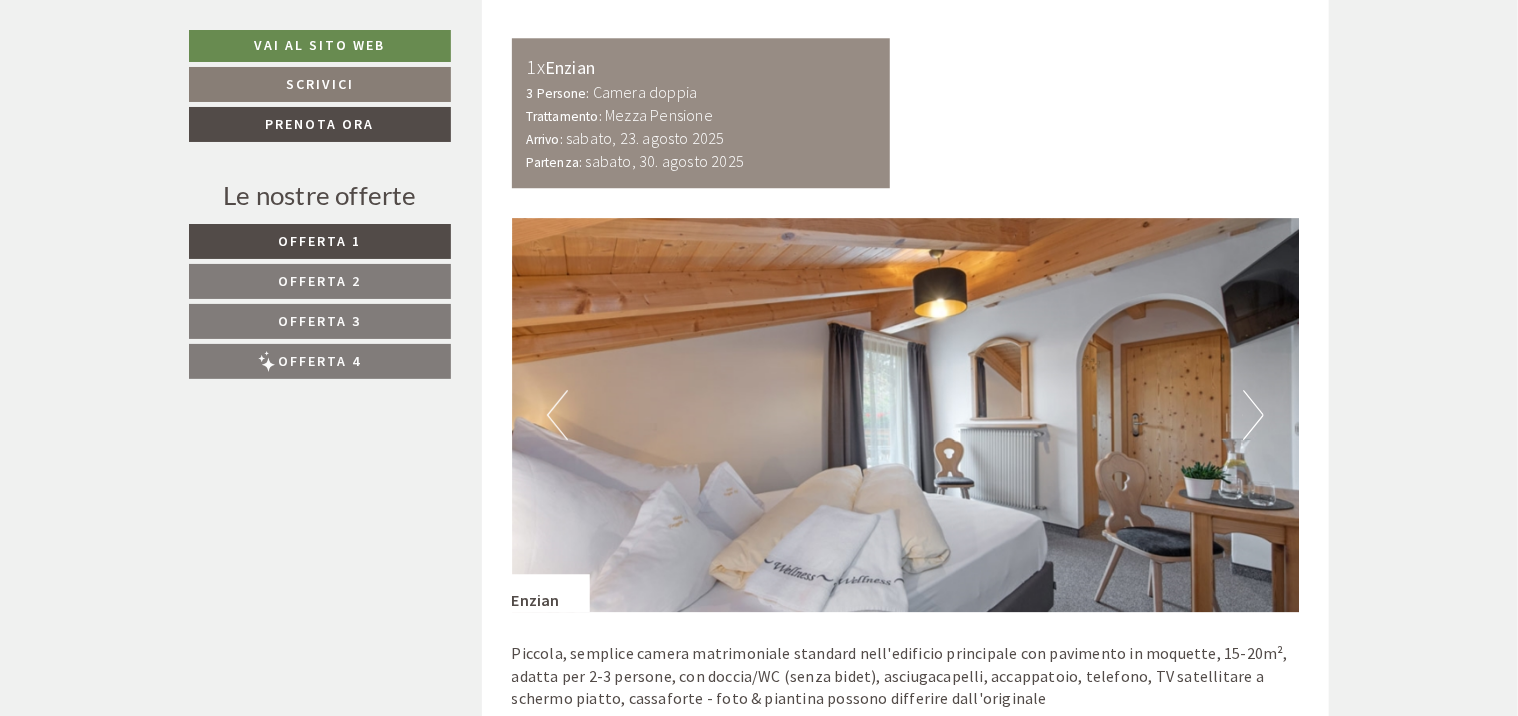click on "Next" at bounding box center (1253, 415) 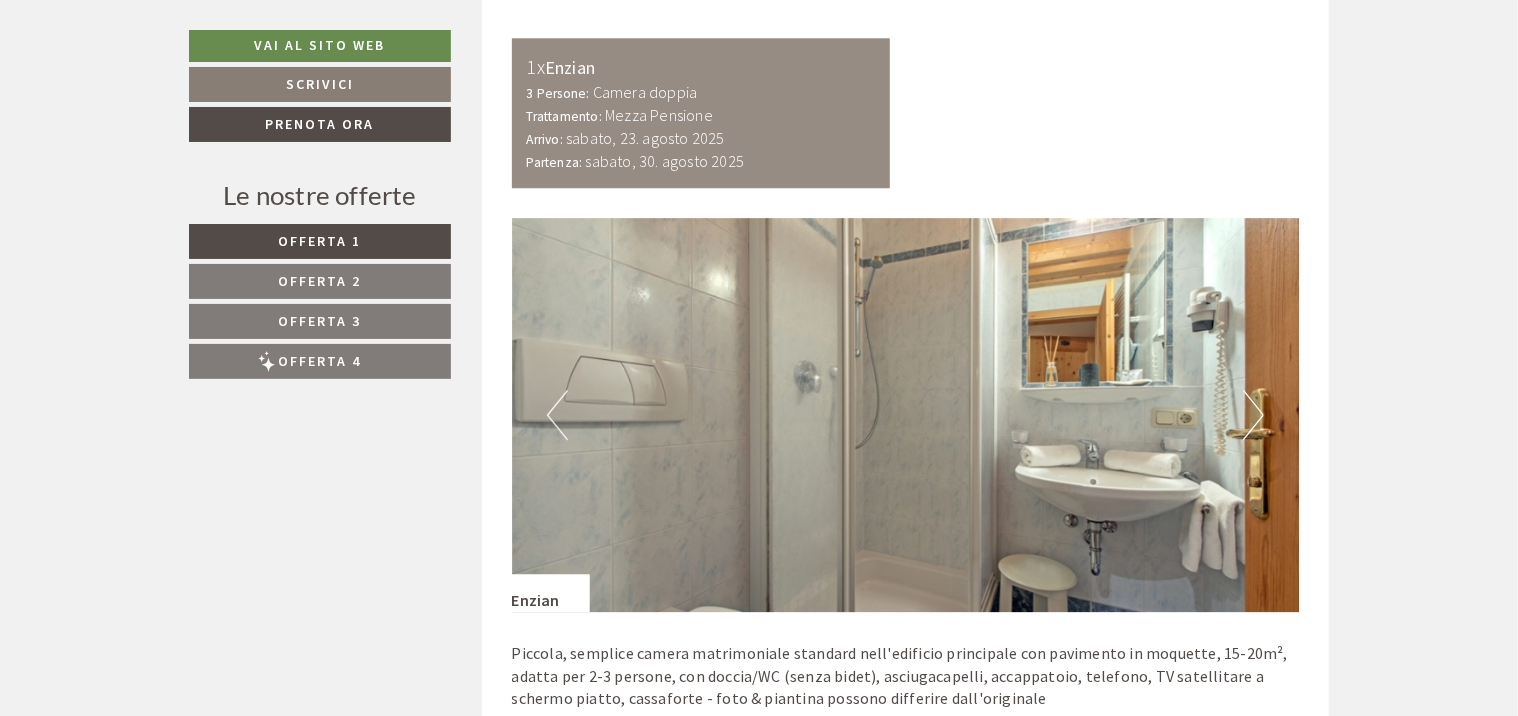 click on "Next" at bounding box center (1253, 415) 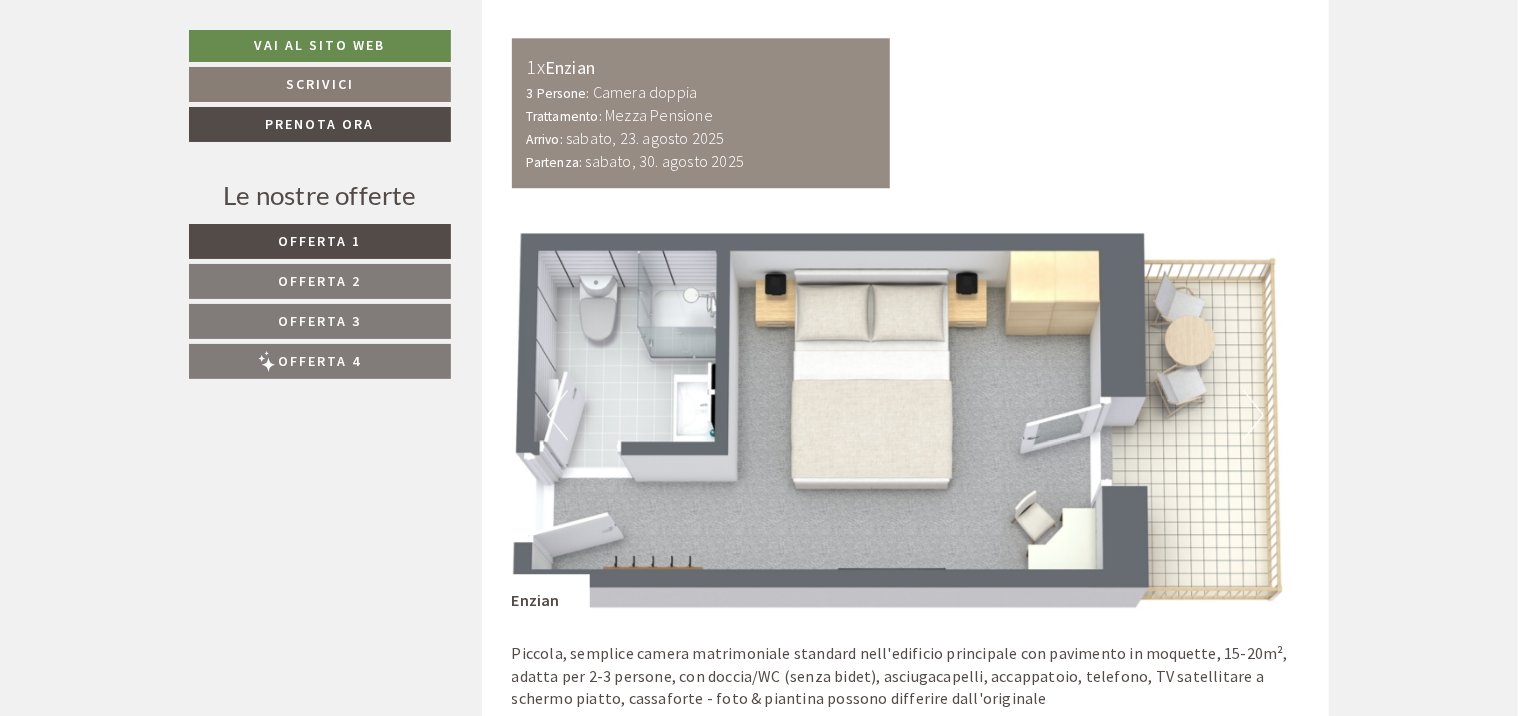 click on "Next" at bounding box center (1253, 415) 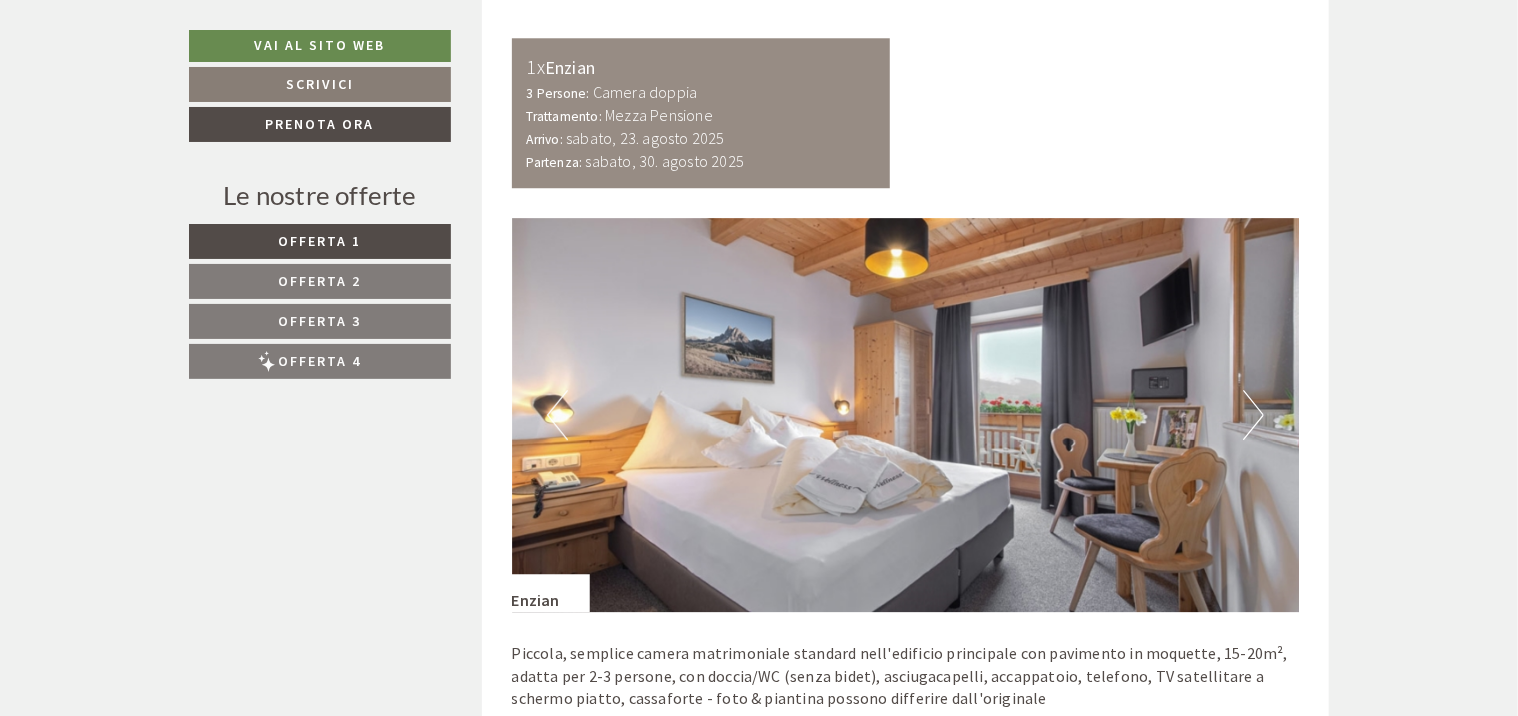 click on "Next" at bounding box center [1253, 415] 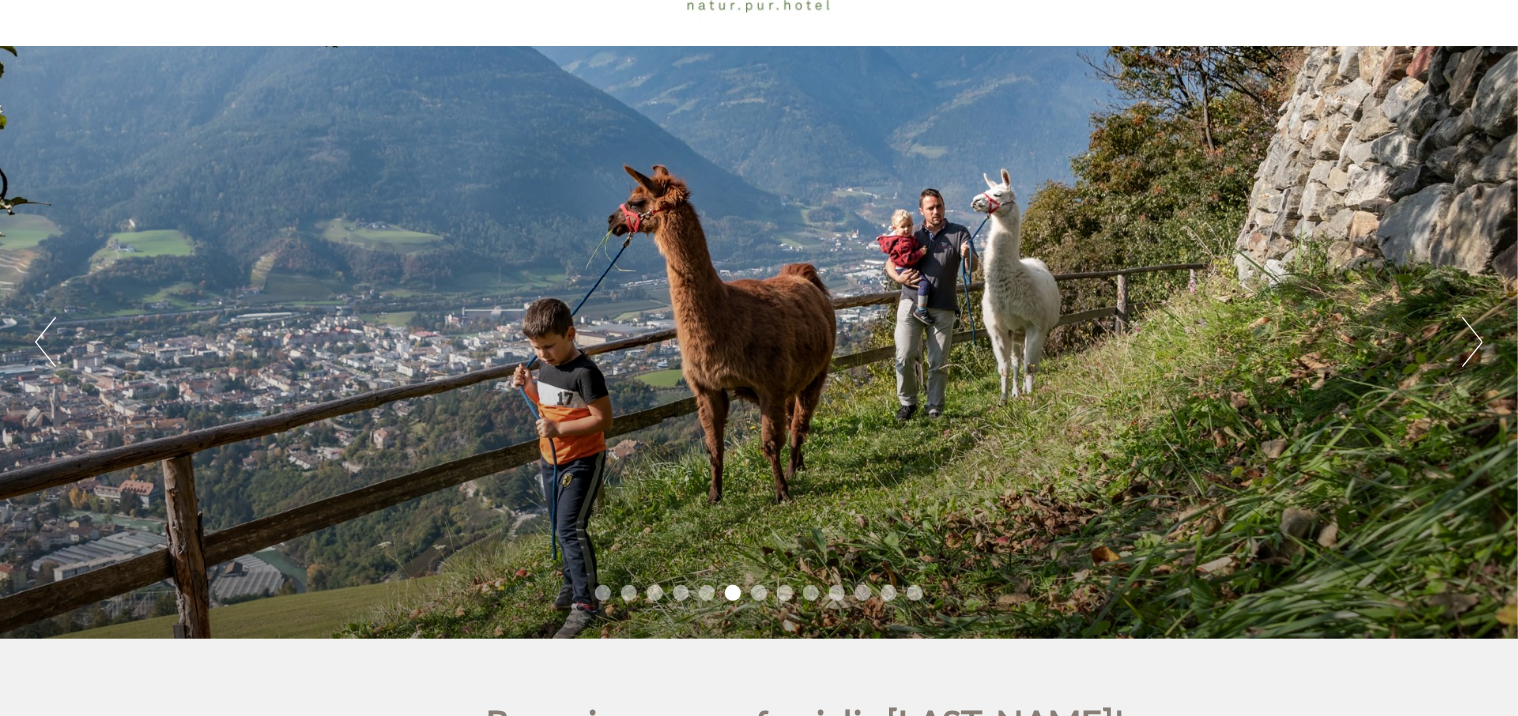 scroll, scrollTop: 100, scrollLeft: 0, axis: vertical 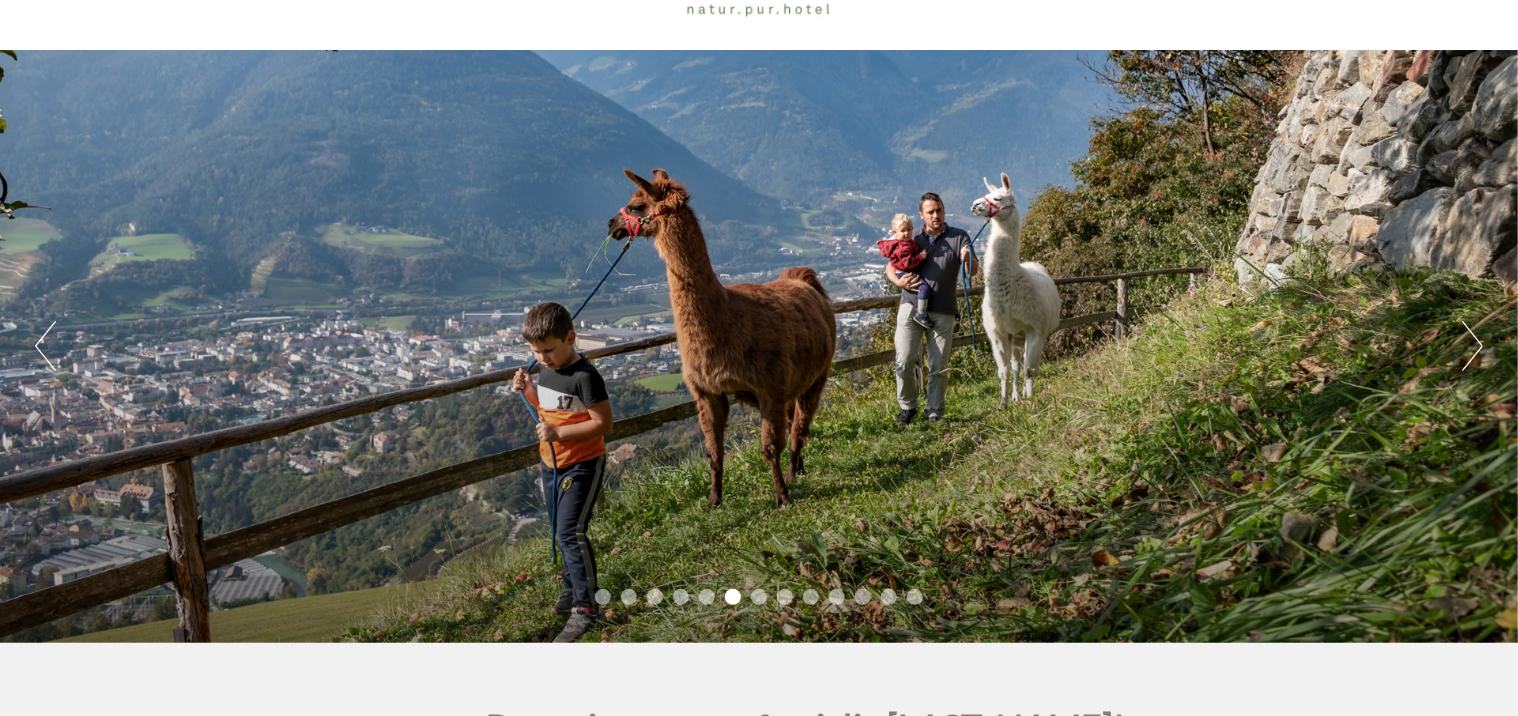 click on "Previous
Next 1 2 3 4 5 6 7 8 9 10 11 12 13" at bounding box center (759, 346) 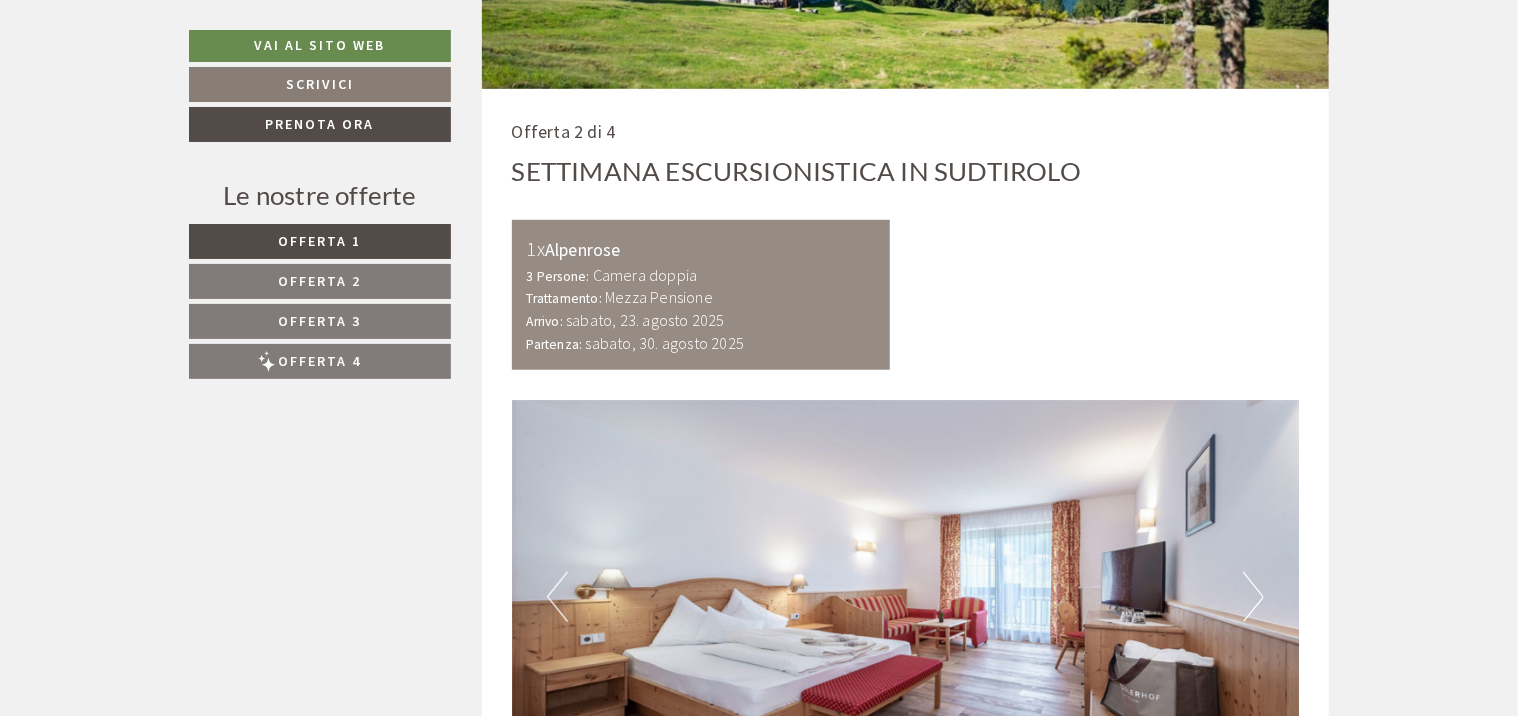 scroll, scrollTop: 4600, scrollLeft: 0, axis: vertical 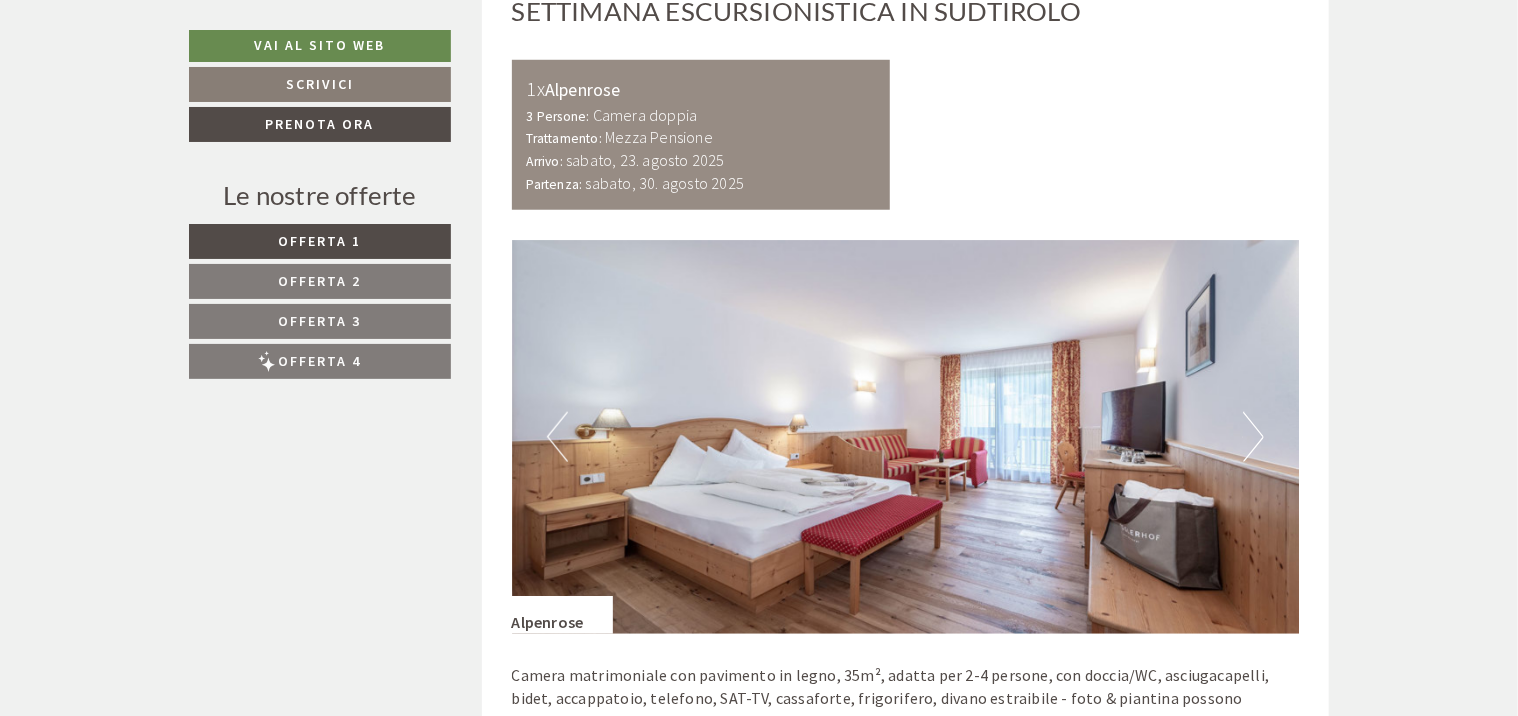 click on "Next" at bounding box center (1253, 437) 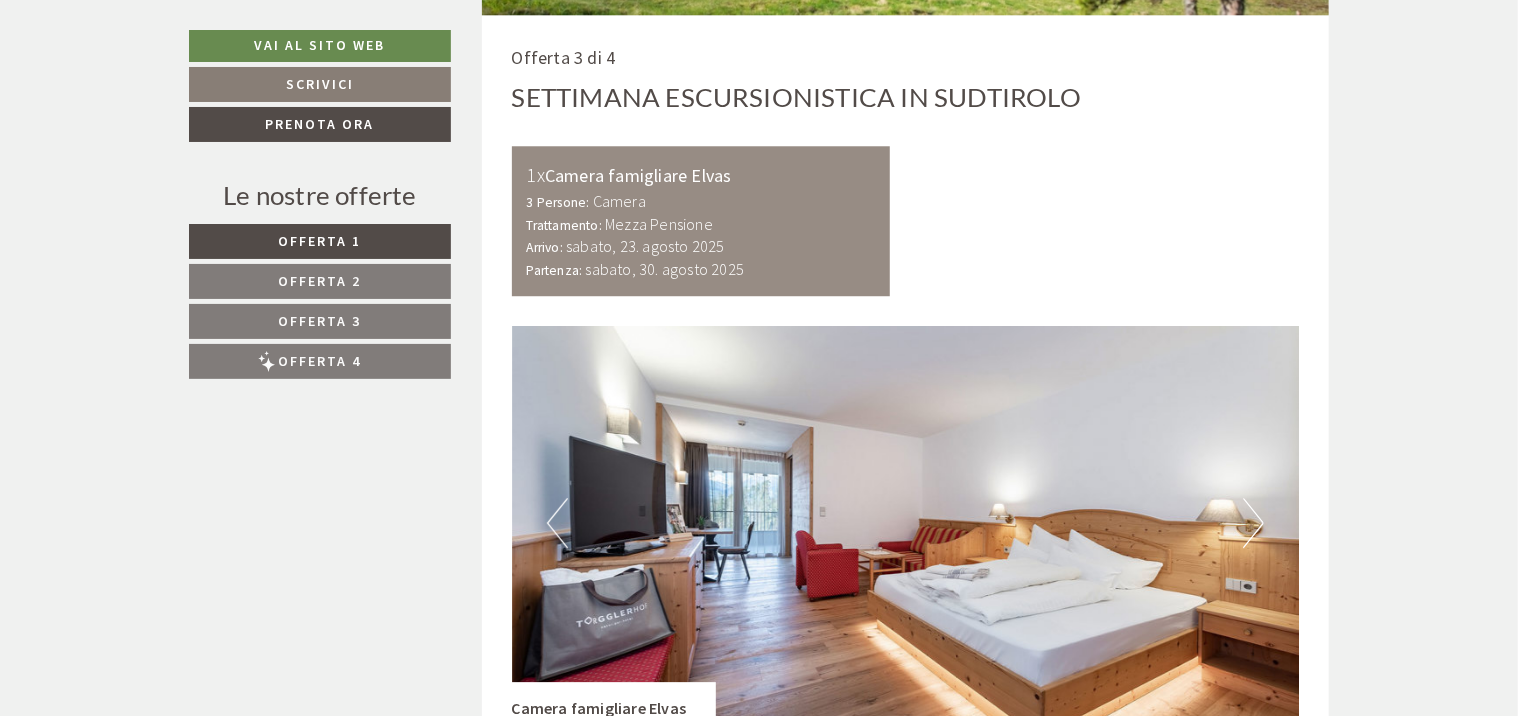 scroll, scrollTop: 6500, scrollLeft: 0, axis: vertical 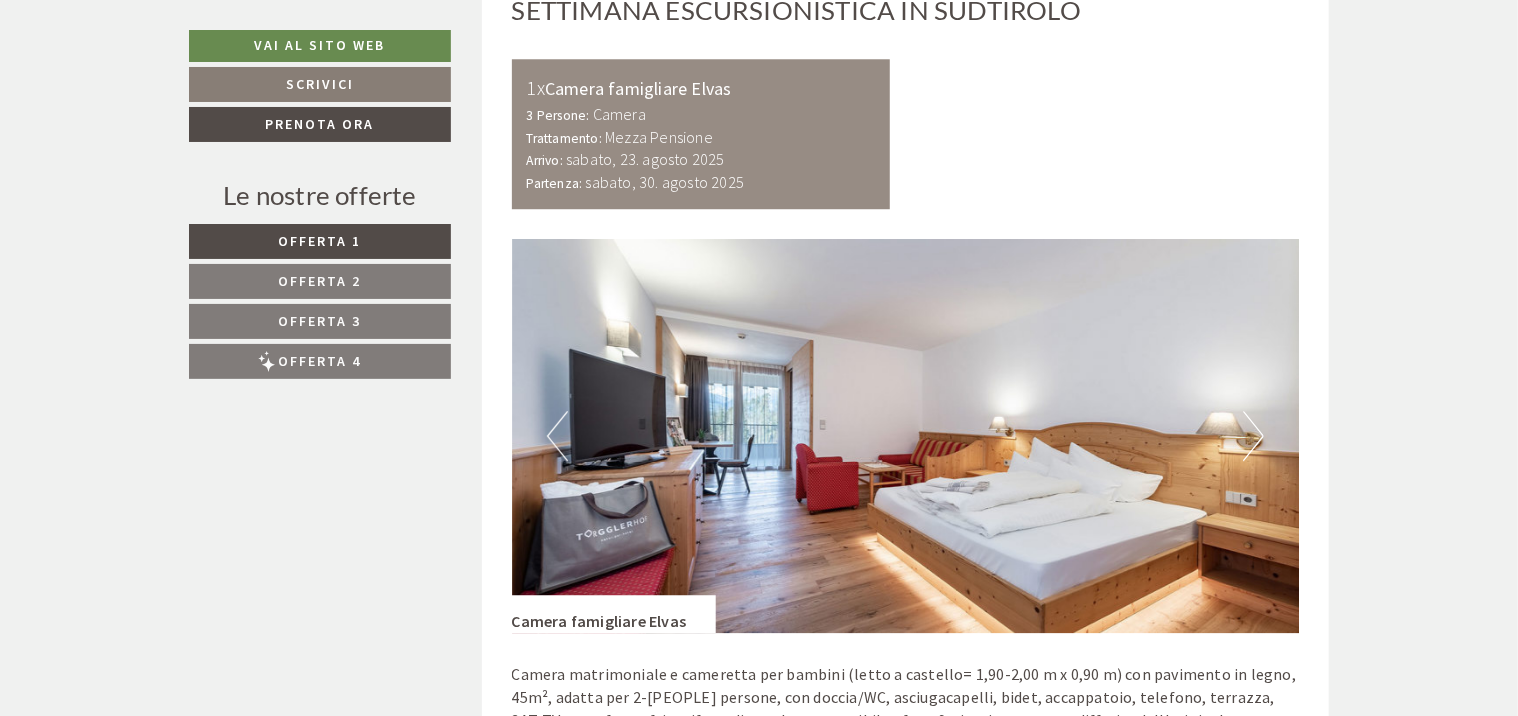 click on "Next" at bounding box center (1253, 436) 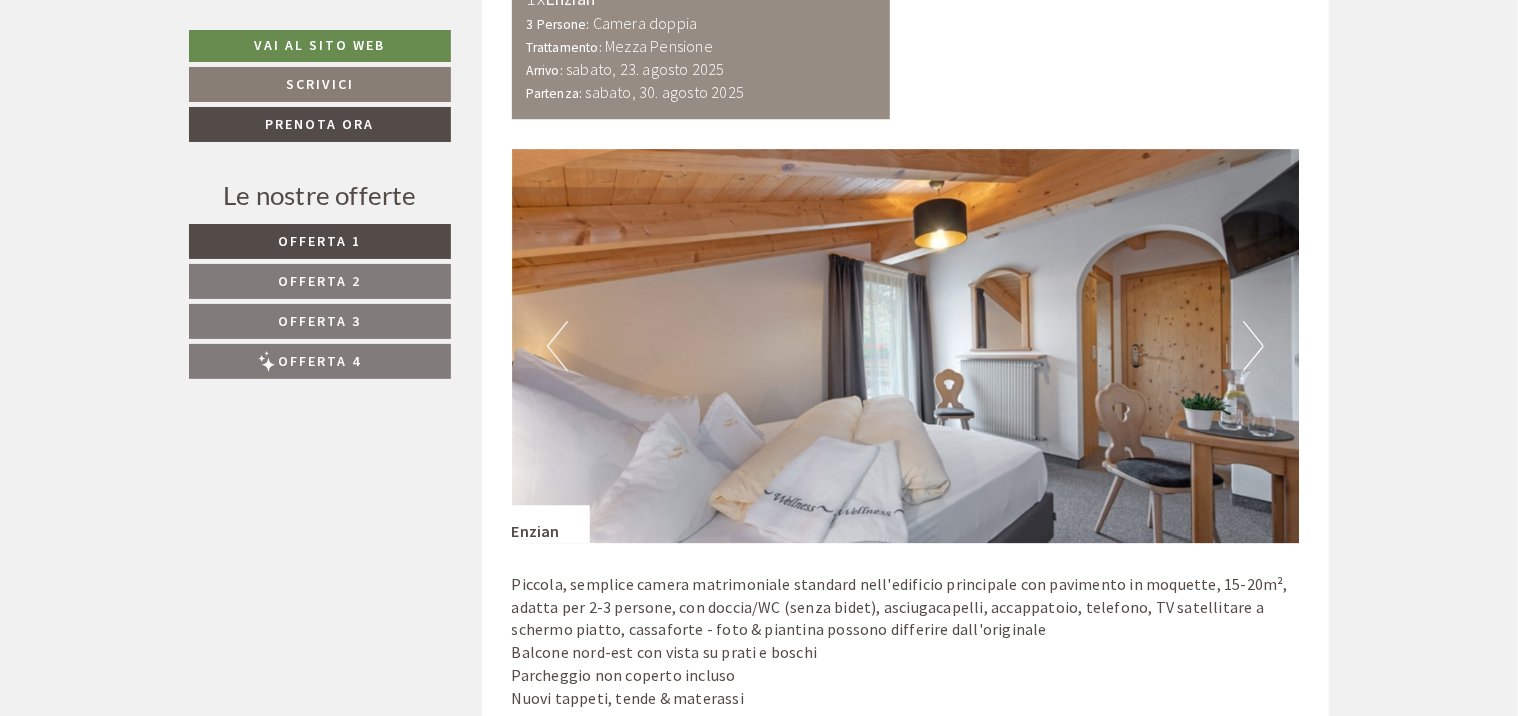 scroll, scrollTop: 2800, scrollLeft: 0, axis: vertical 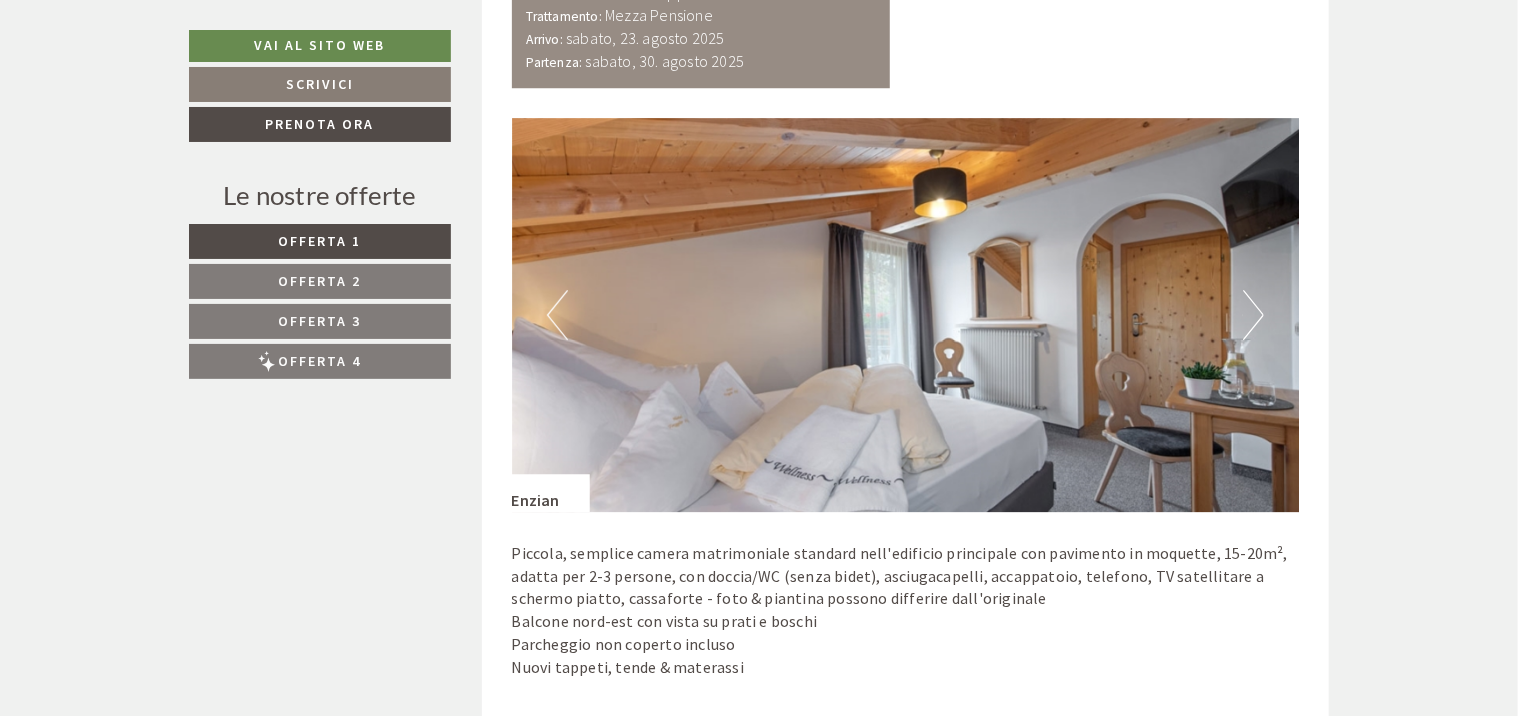 click on "Next" at bounding box center [1253, 315] 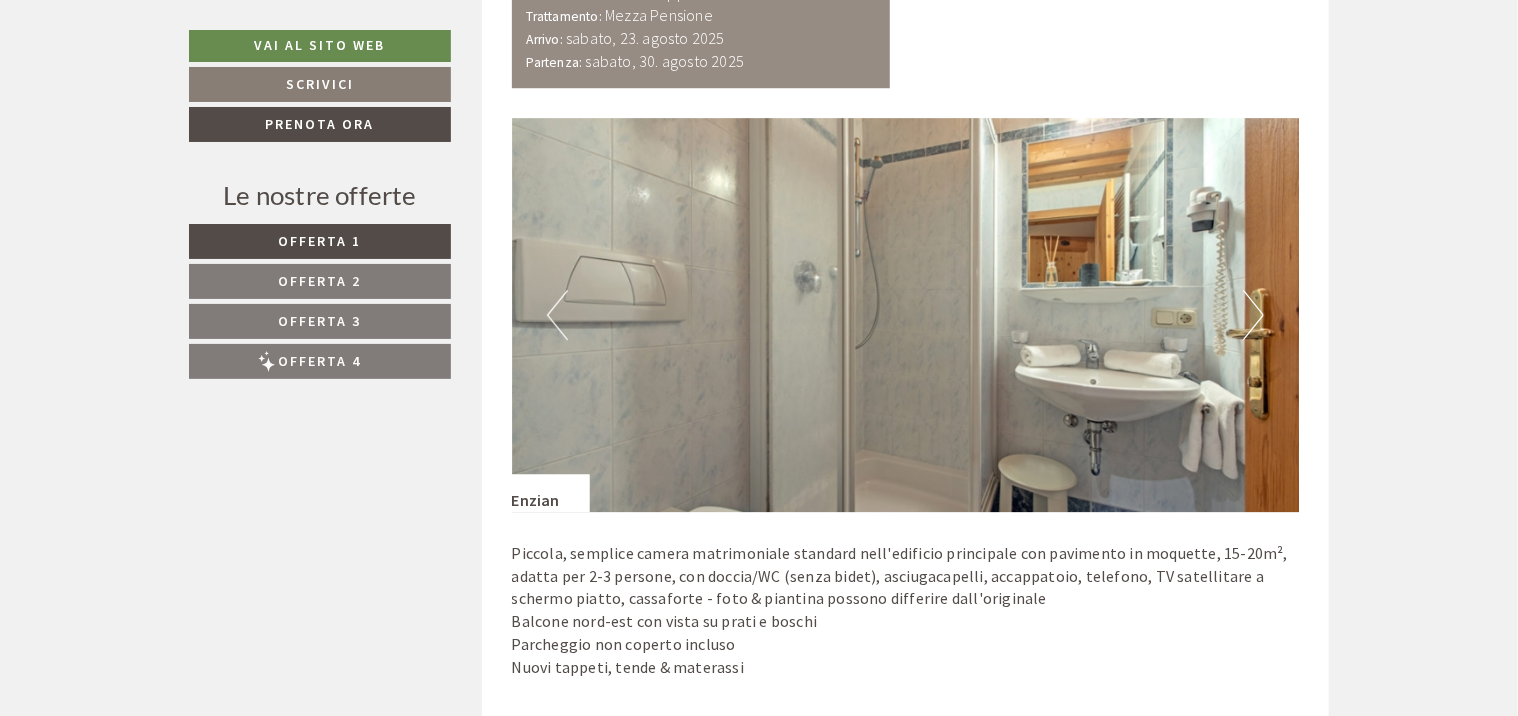 click on "Next" at bounding box center [1253, 315] 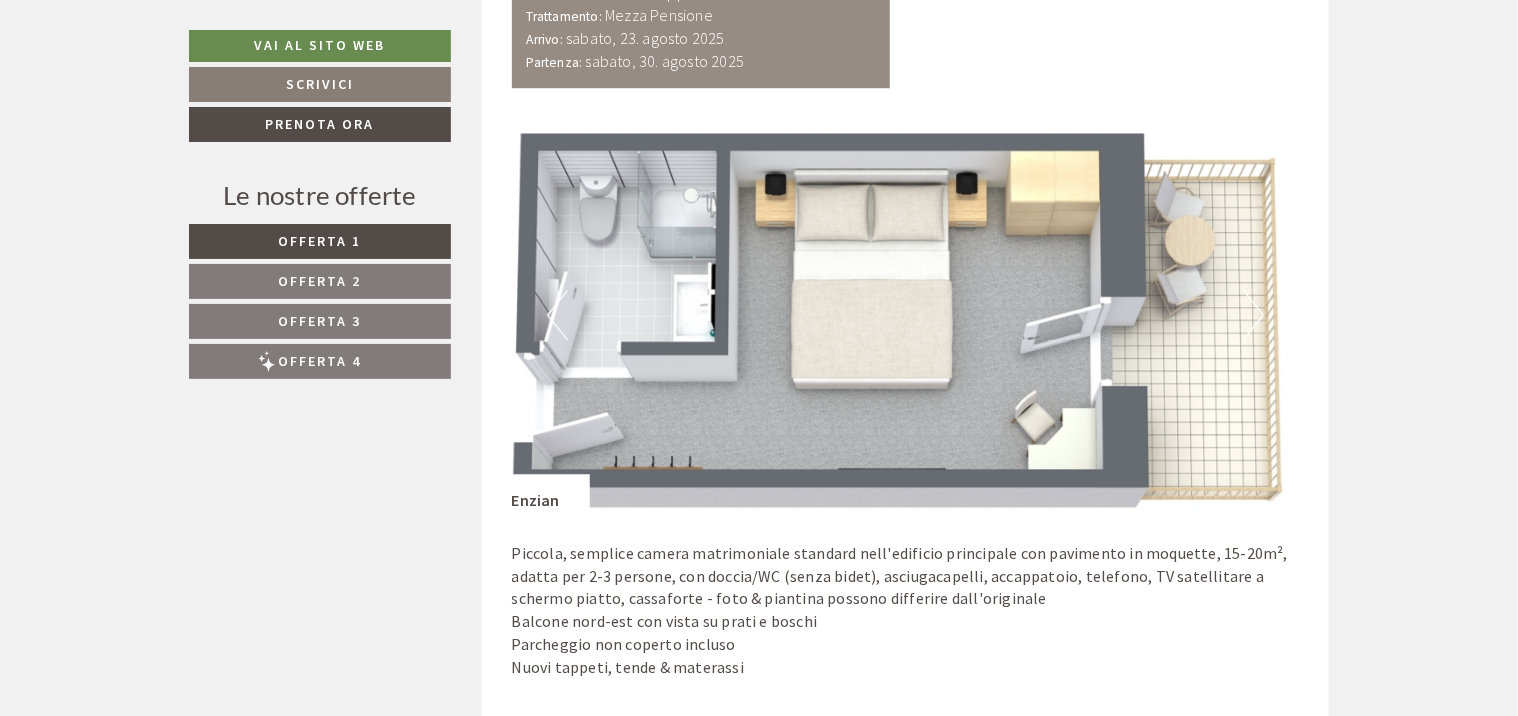 click on "Next" at bounding box center [1253, 315] 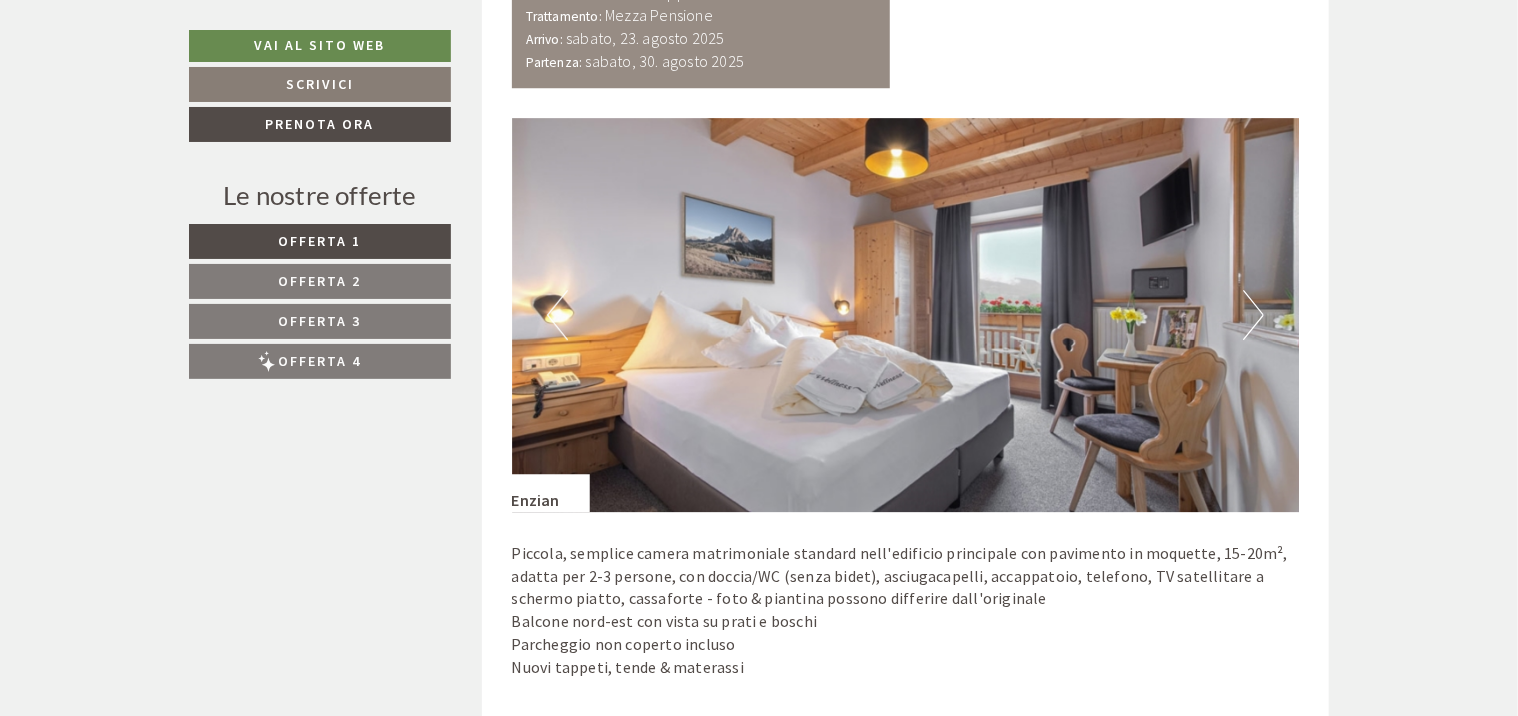 click on "Next" at bounding box center [1253, 315] 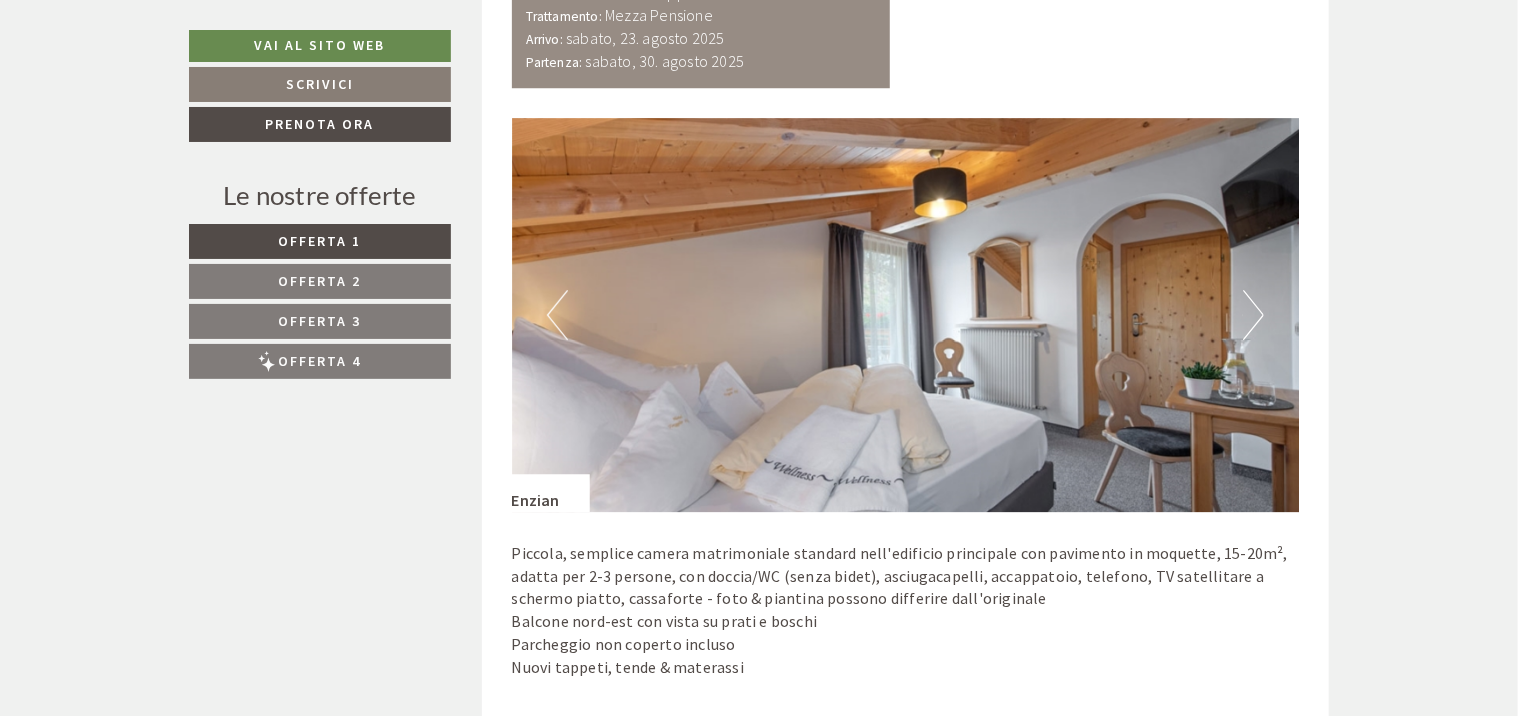 click on "Next" at bounding box center [1253, 315] 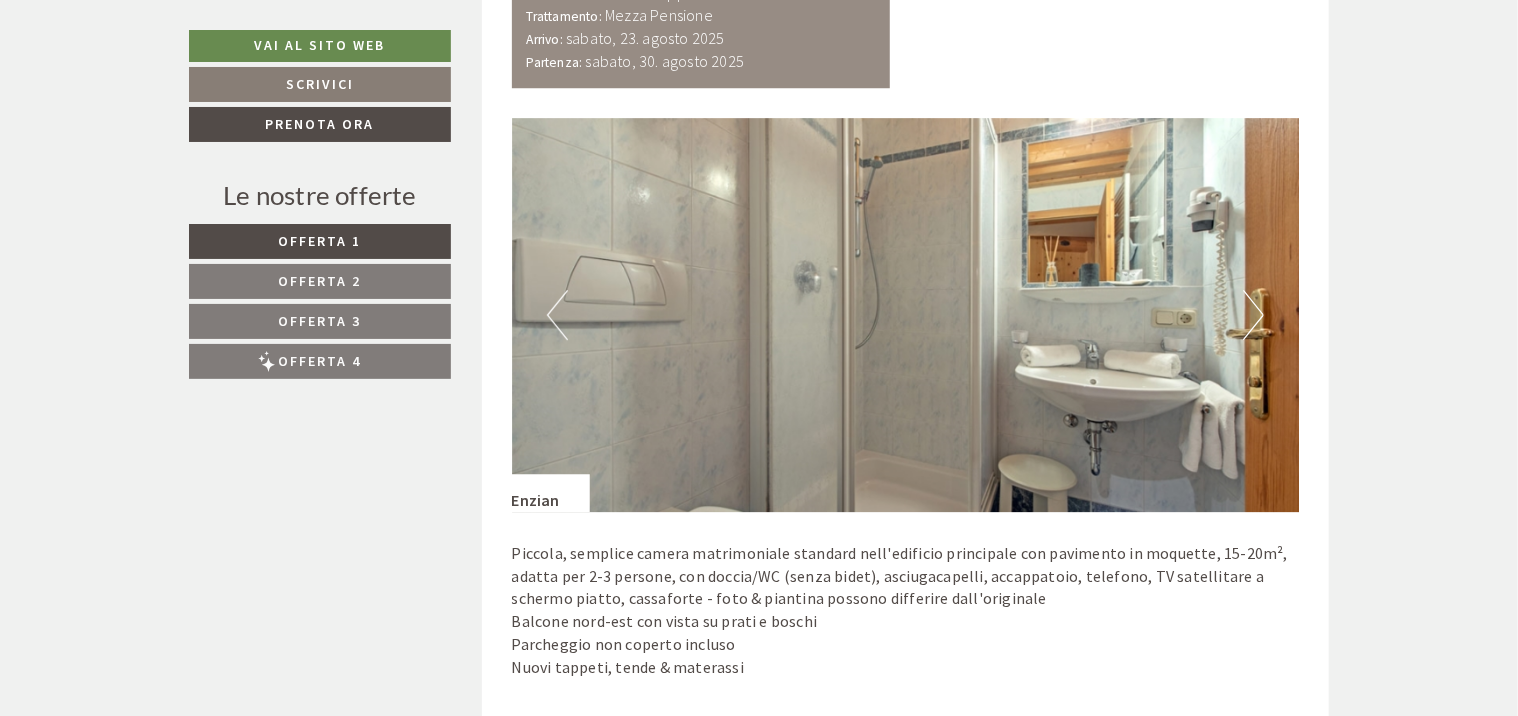 click on "Next" at bounding box center [1253, 315] 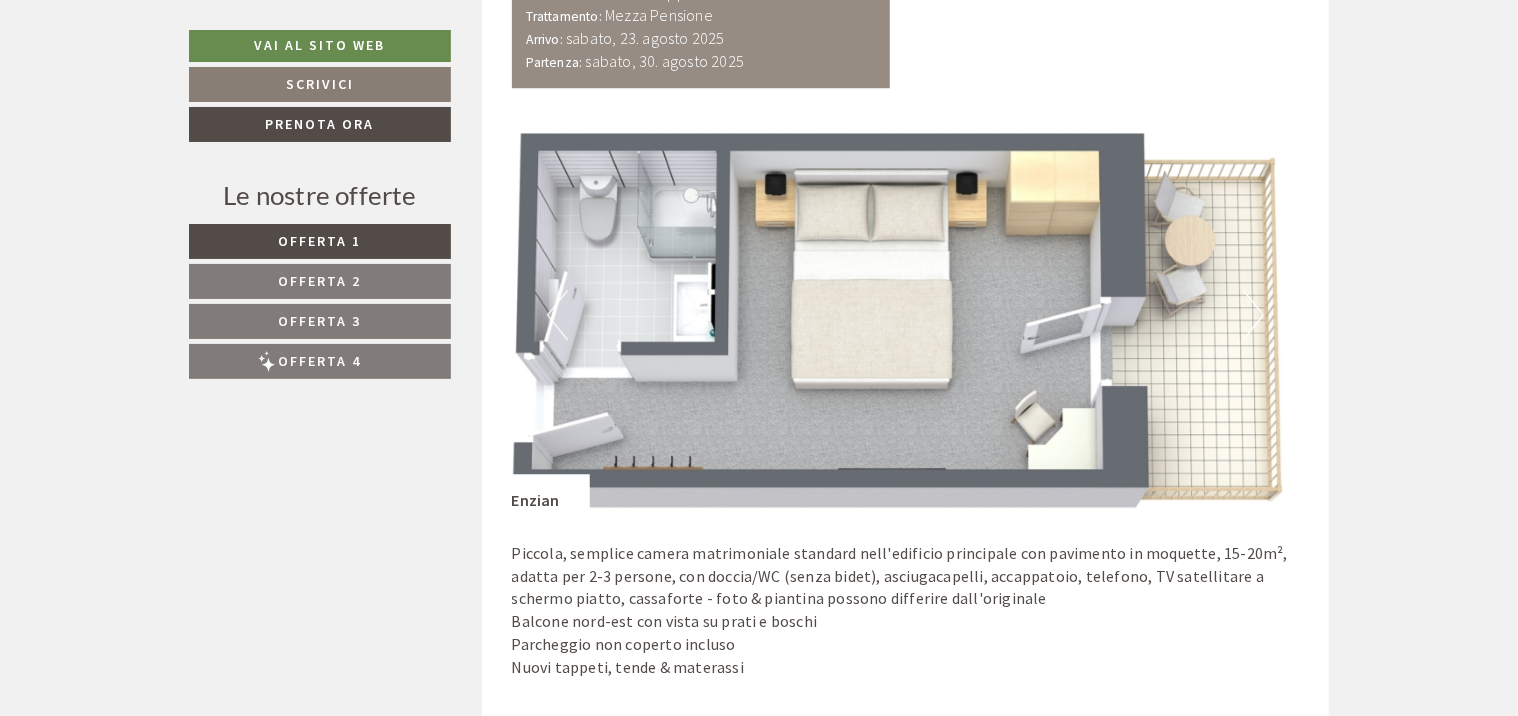 click on "Next" at bounding box center [1253, 315] 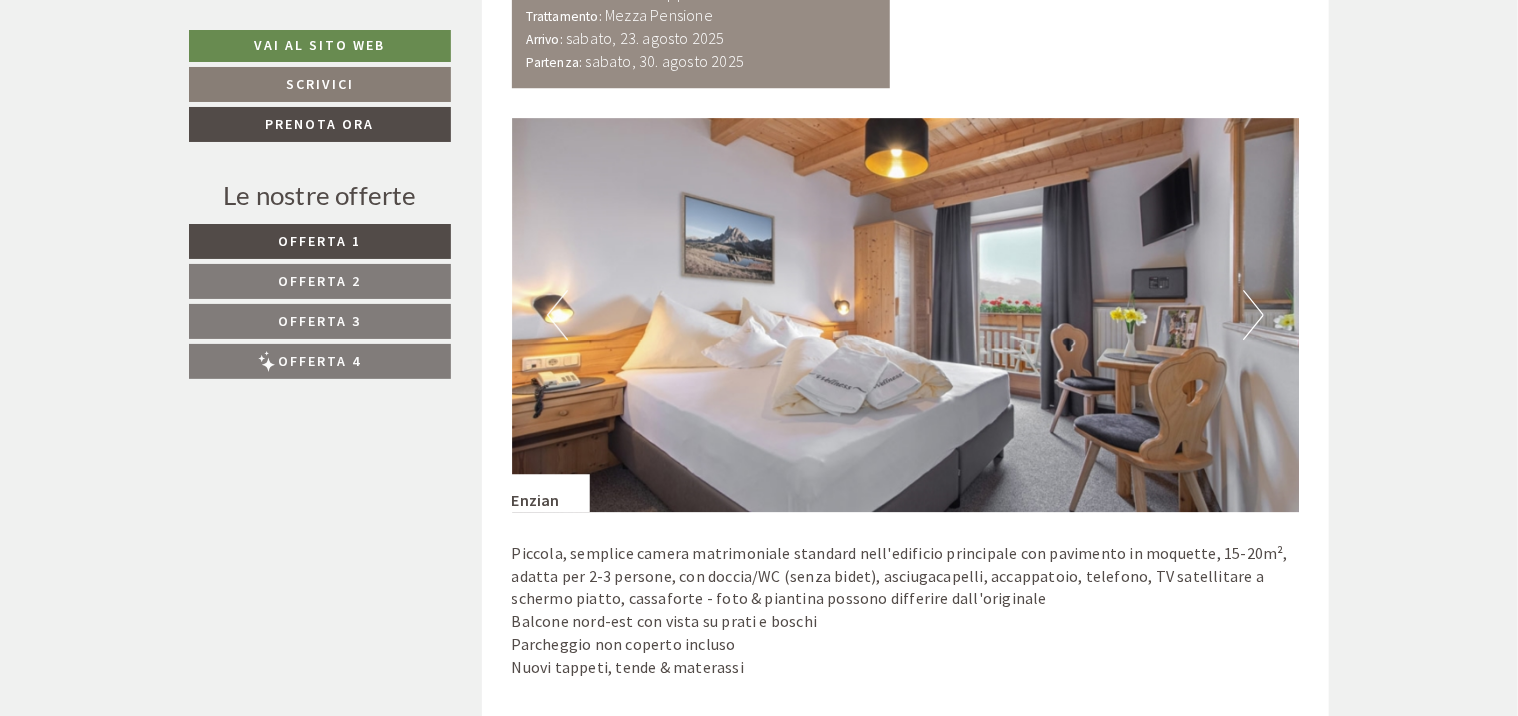 click on "Next" at bounding box center [1253, 315] 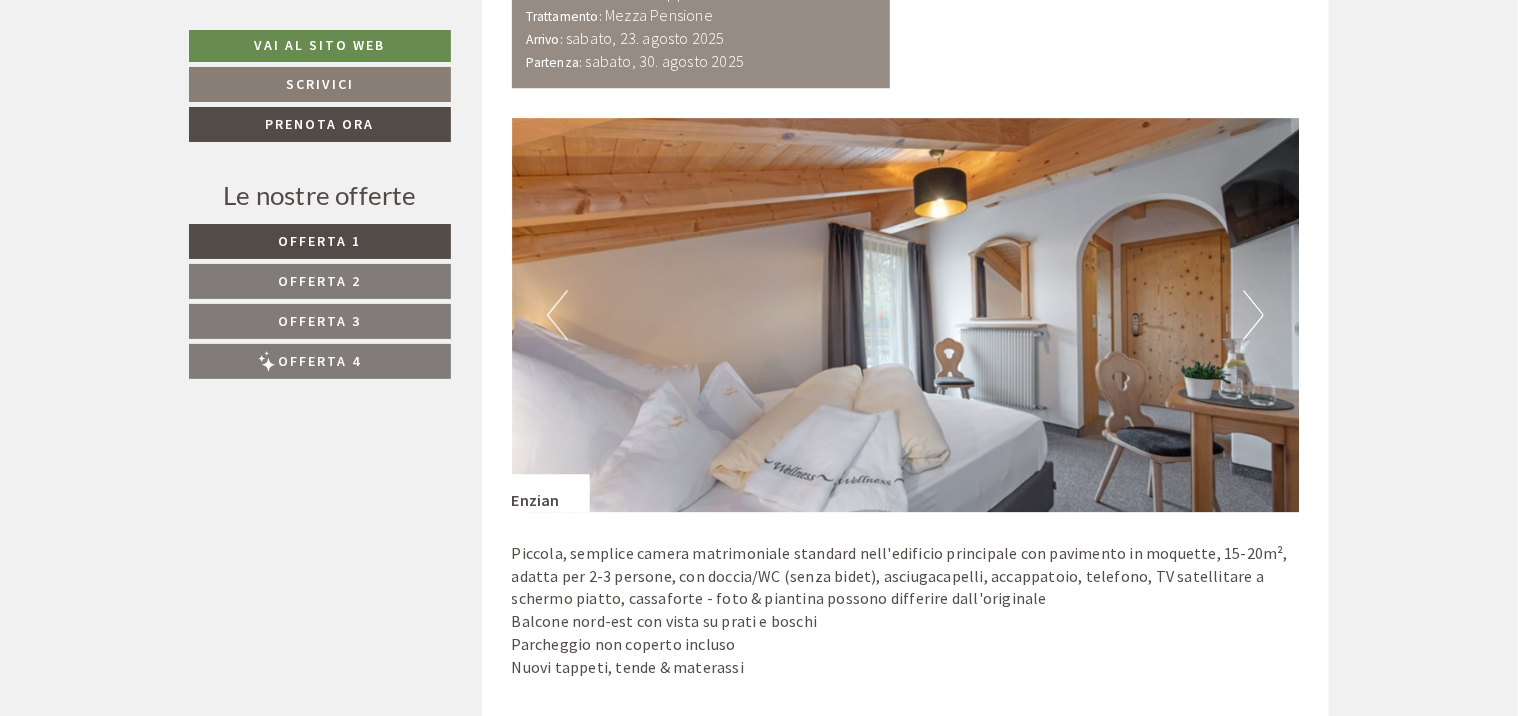 click on "Next" at bounding box center [1253, 315] 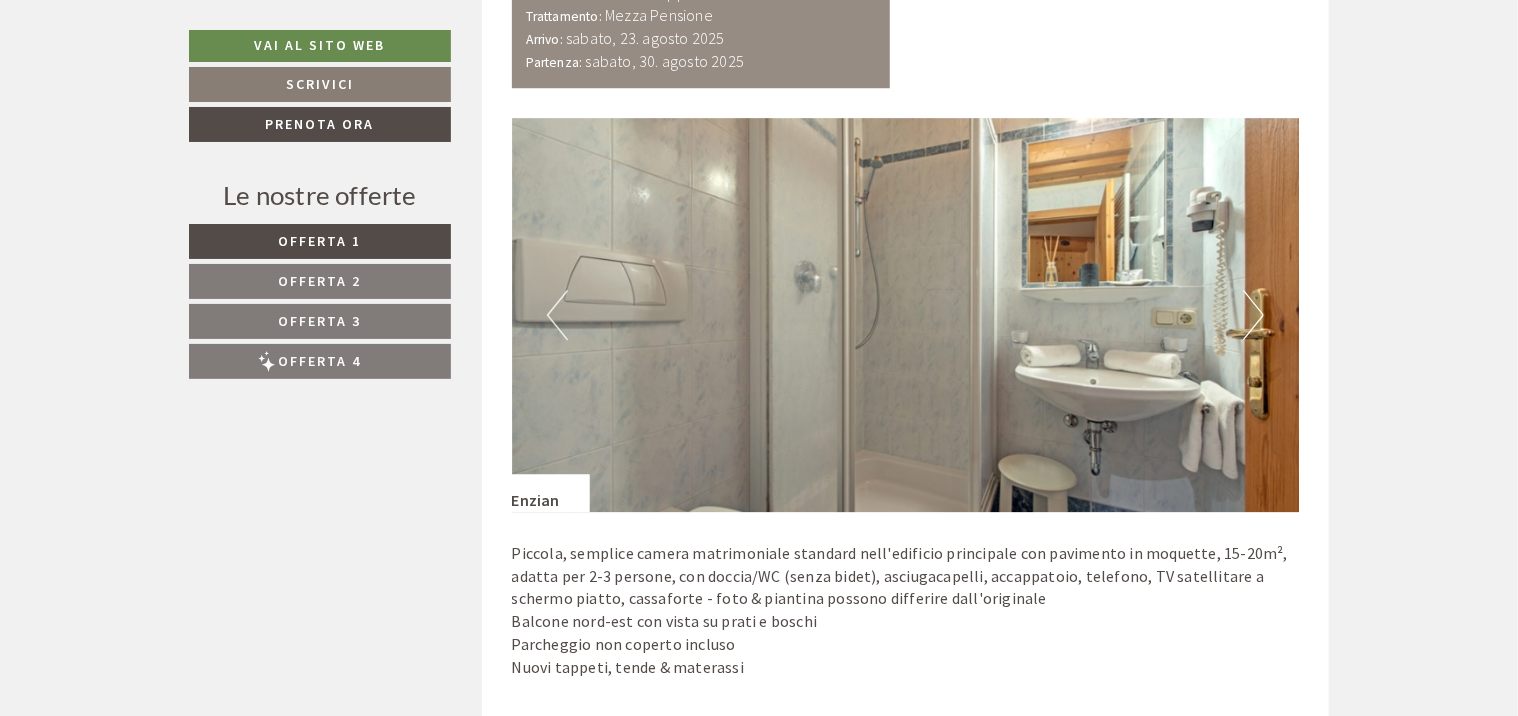 click on "Next" at bounding box center (1253, 315) 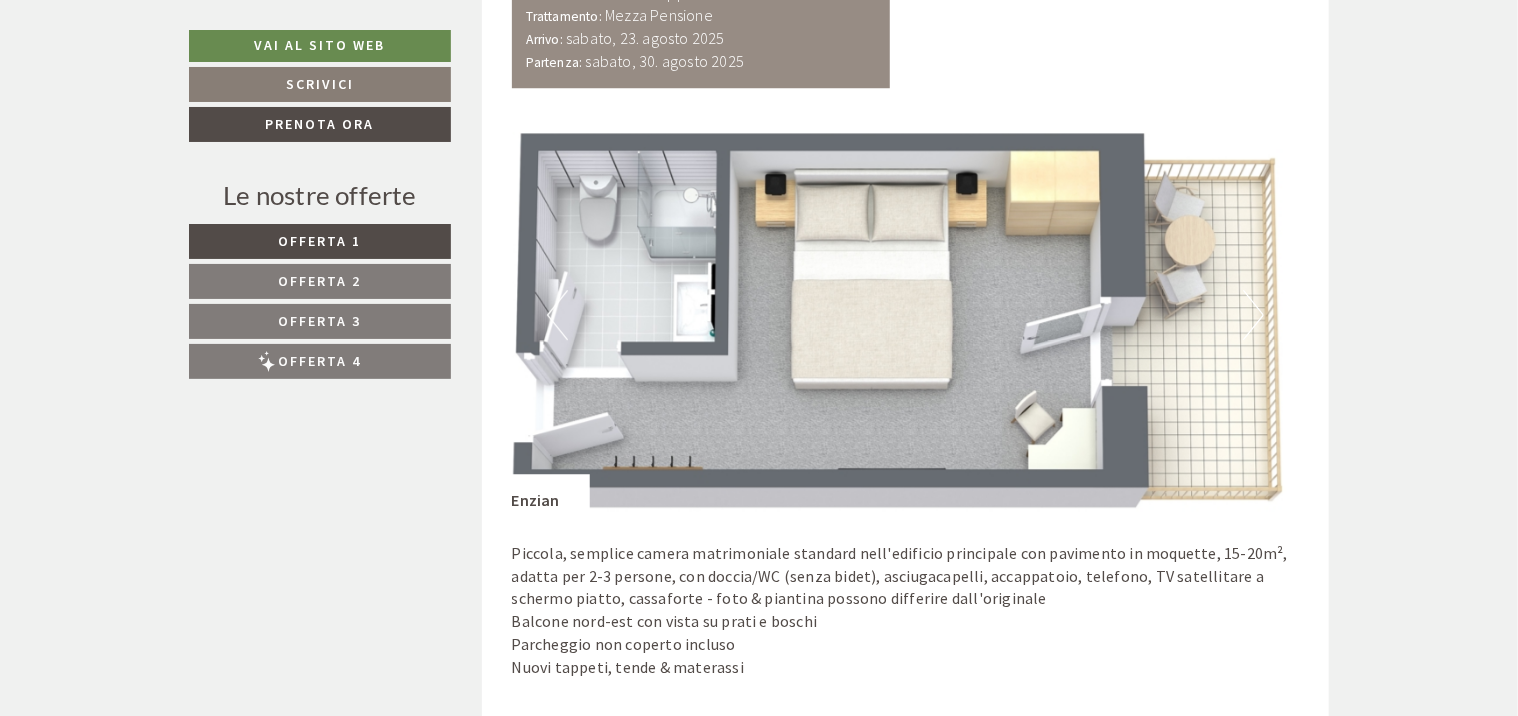 click at bounding box center [906, 315] 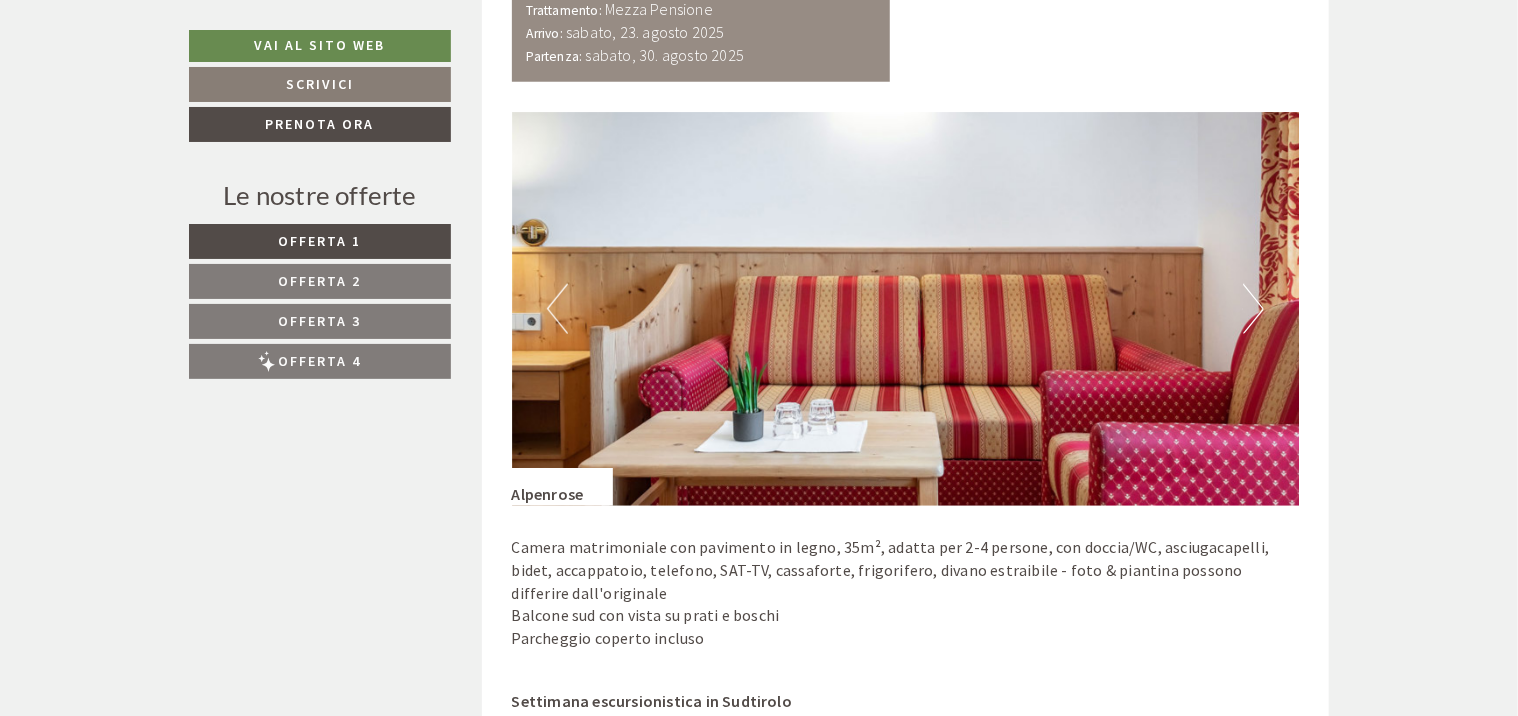 scroll, scrollTop: 4800, scrollLeft: 0, axis: vertical 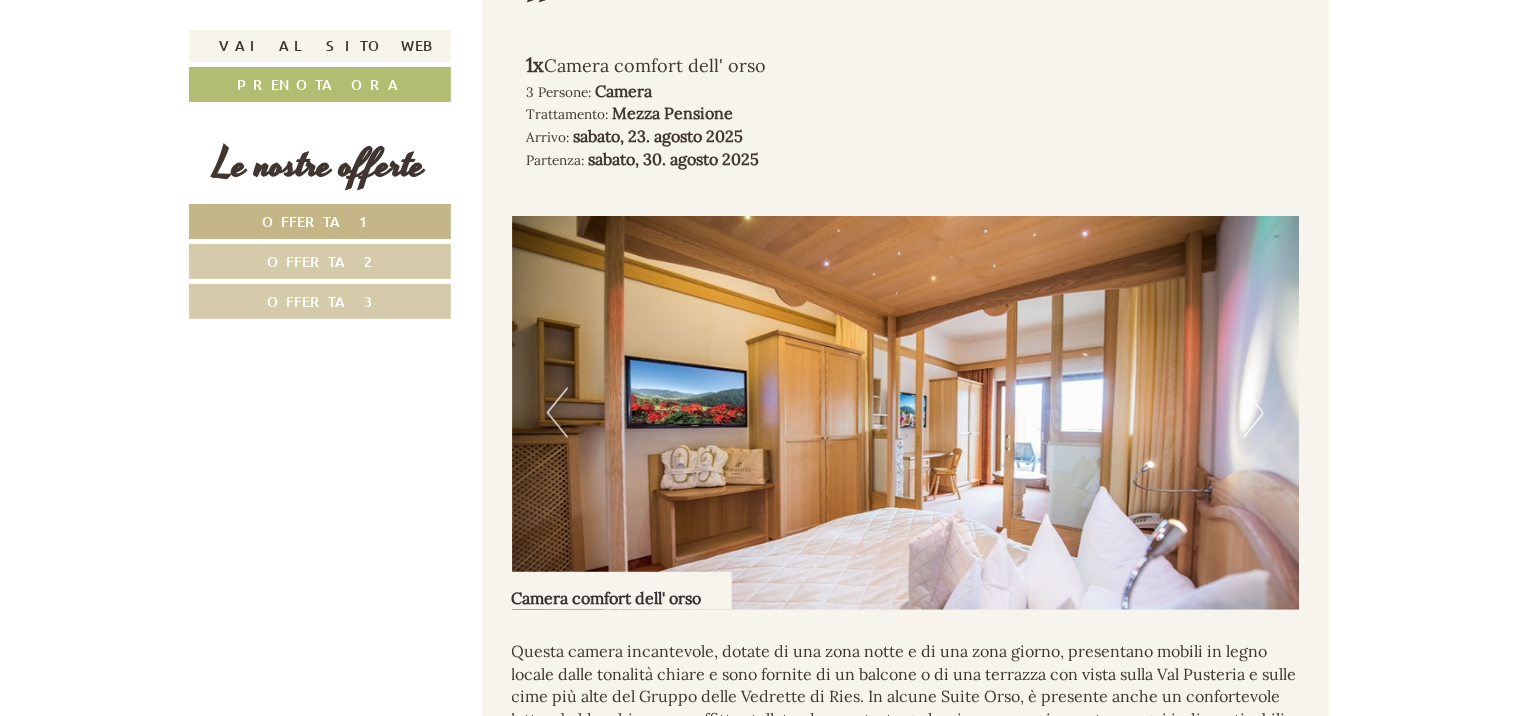 click on "Next" at bounding box center [1253, 413] 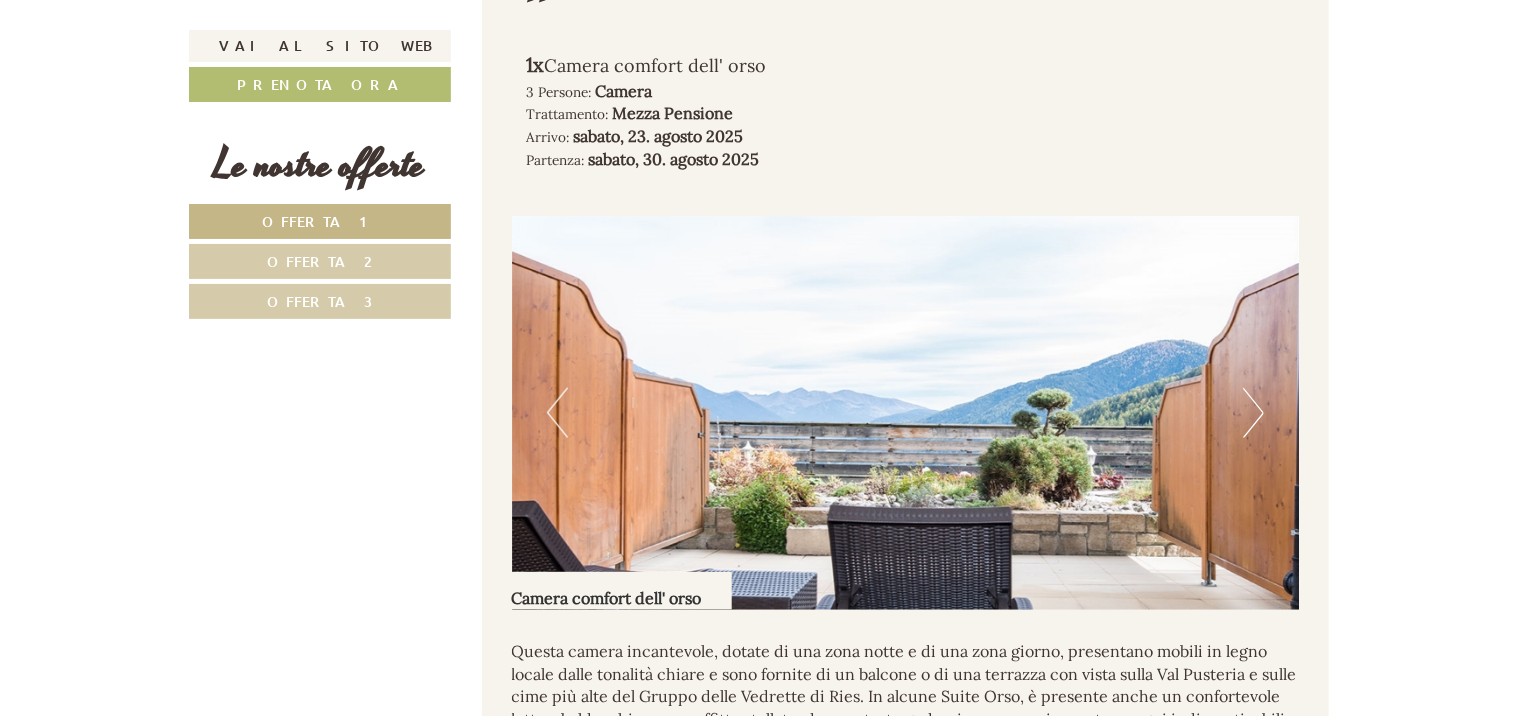 click on "Next" at bounding box center (1253, 413) 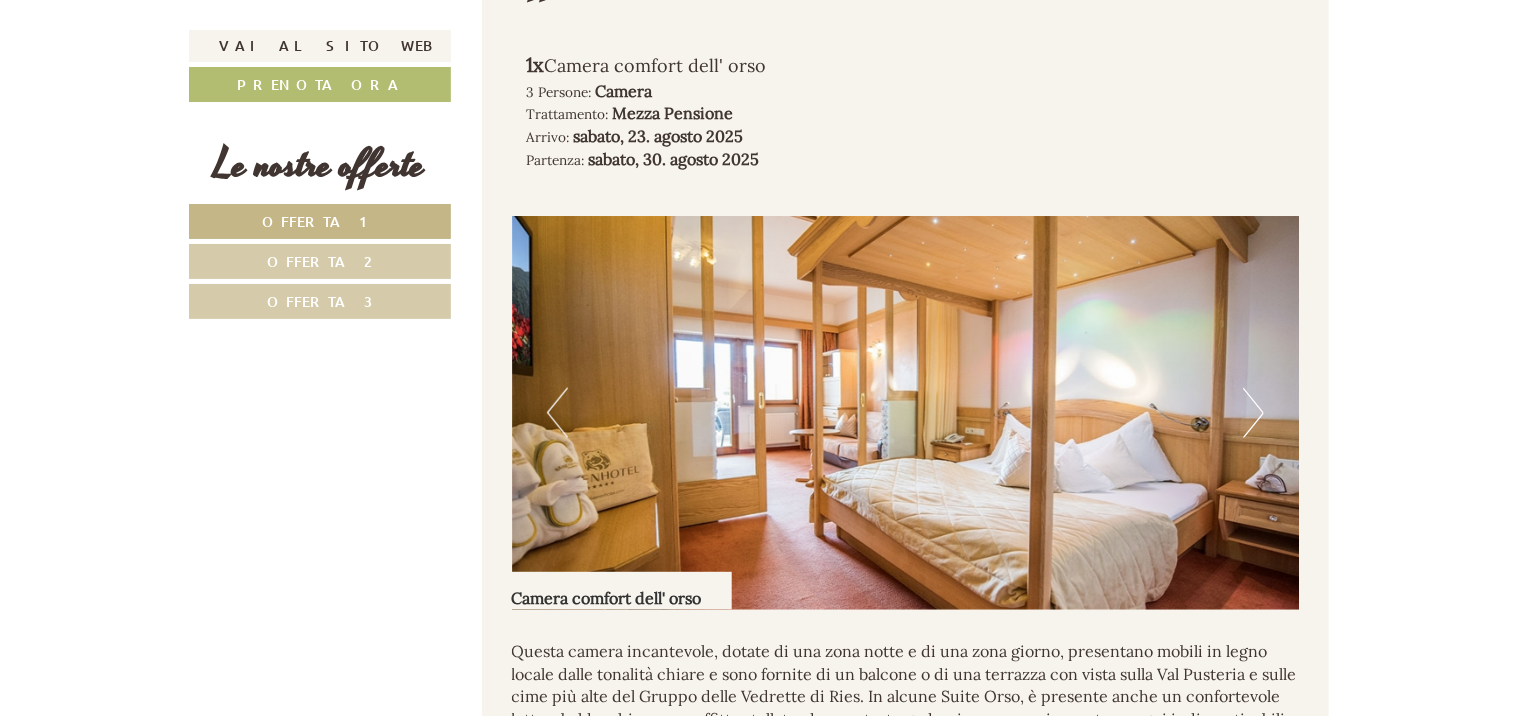 click on "Next" at bounding box center [1253, 413] 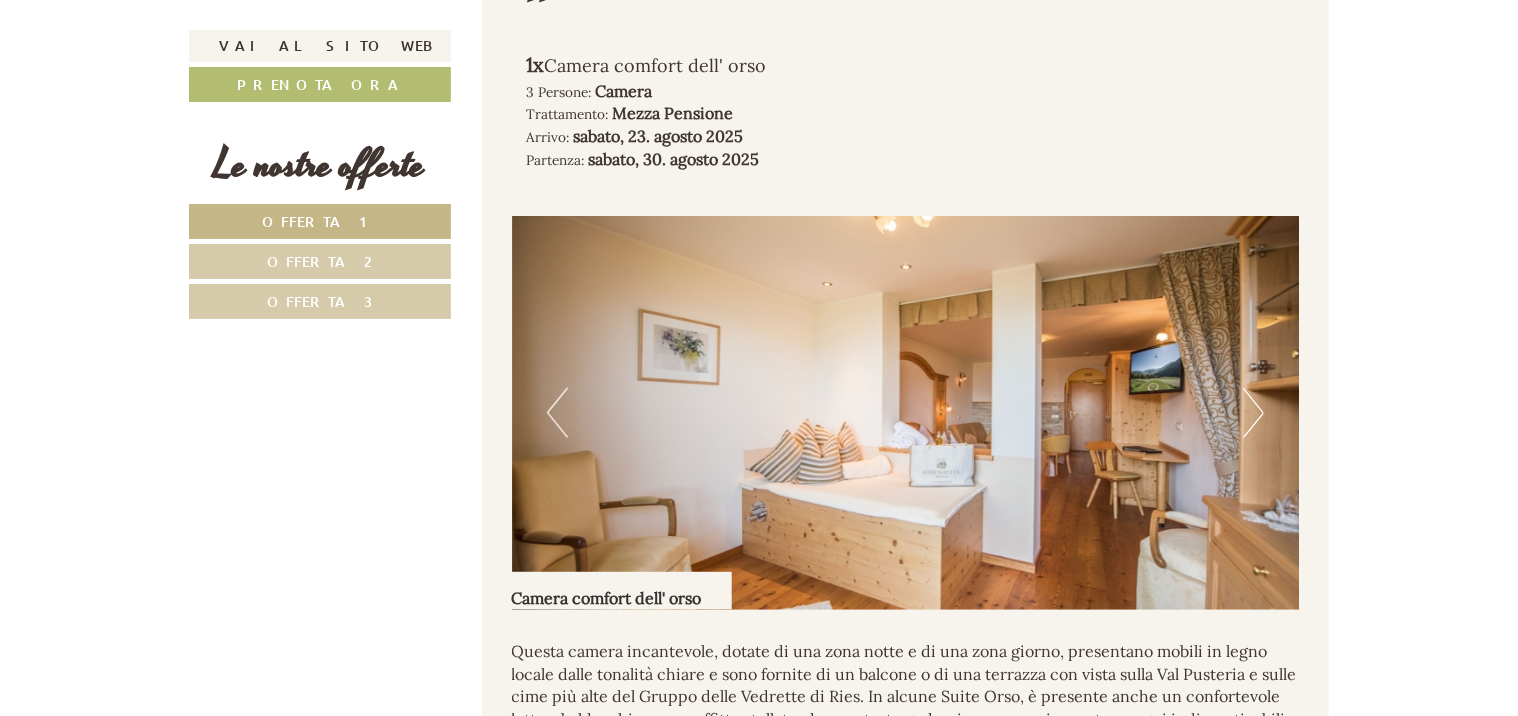 click on "Next" at bounding box center (1253, 413) 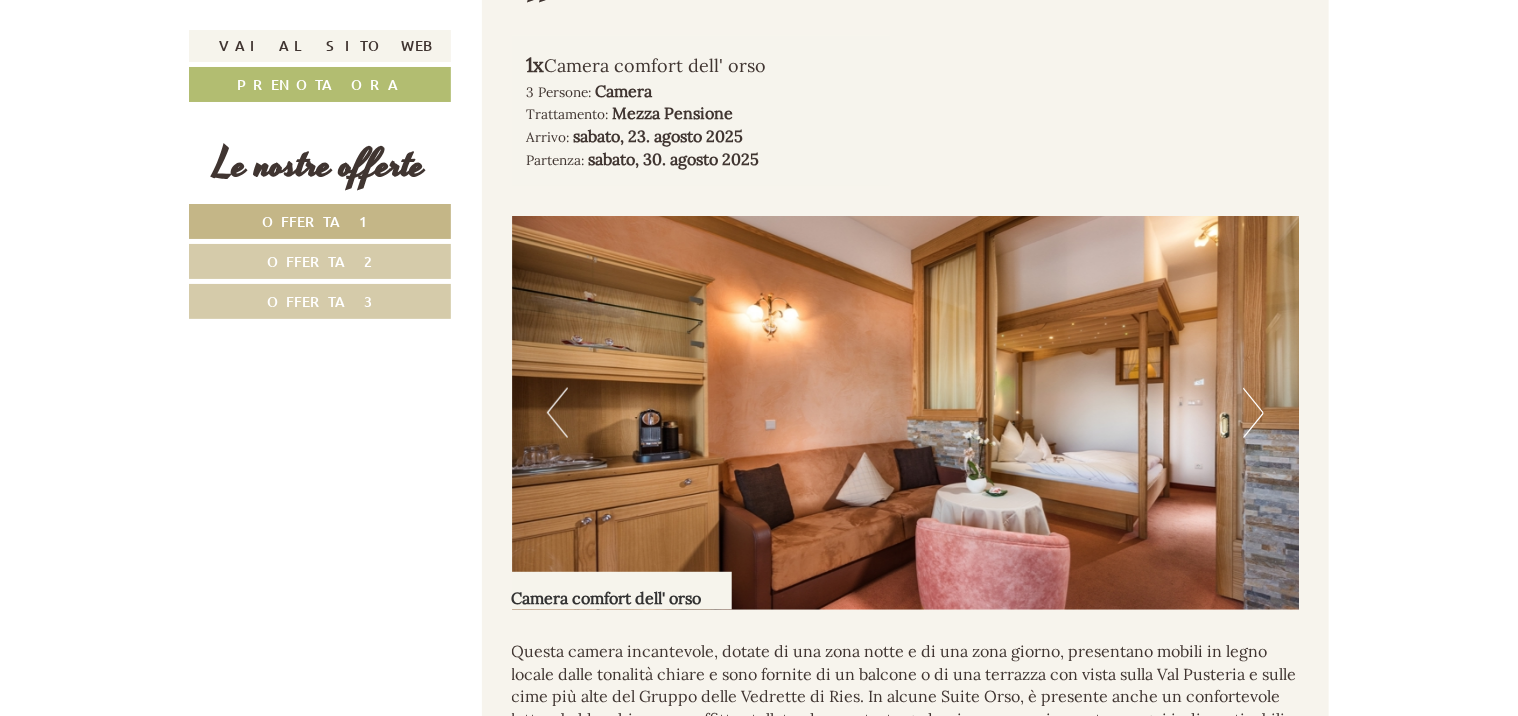 click on "Next" at bounding box center (1253, 413) 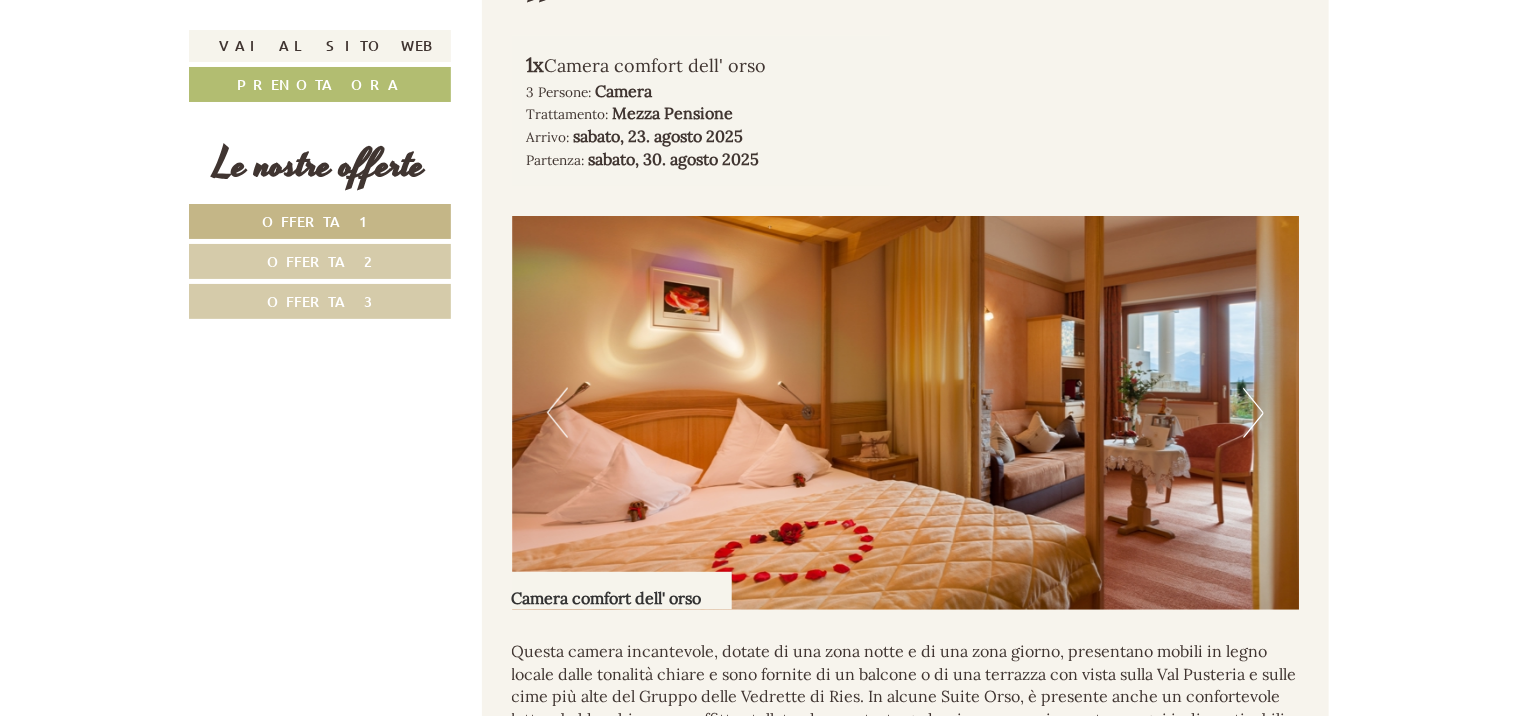 click on "Next" at bounding box center (1253, 413) 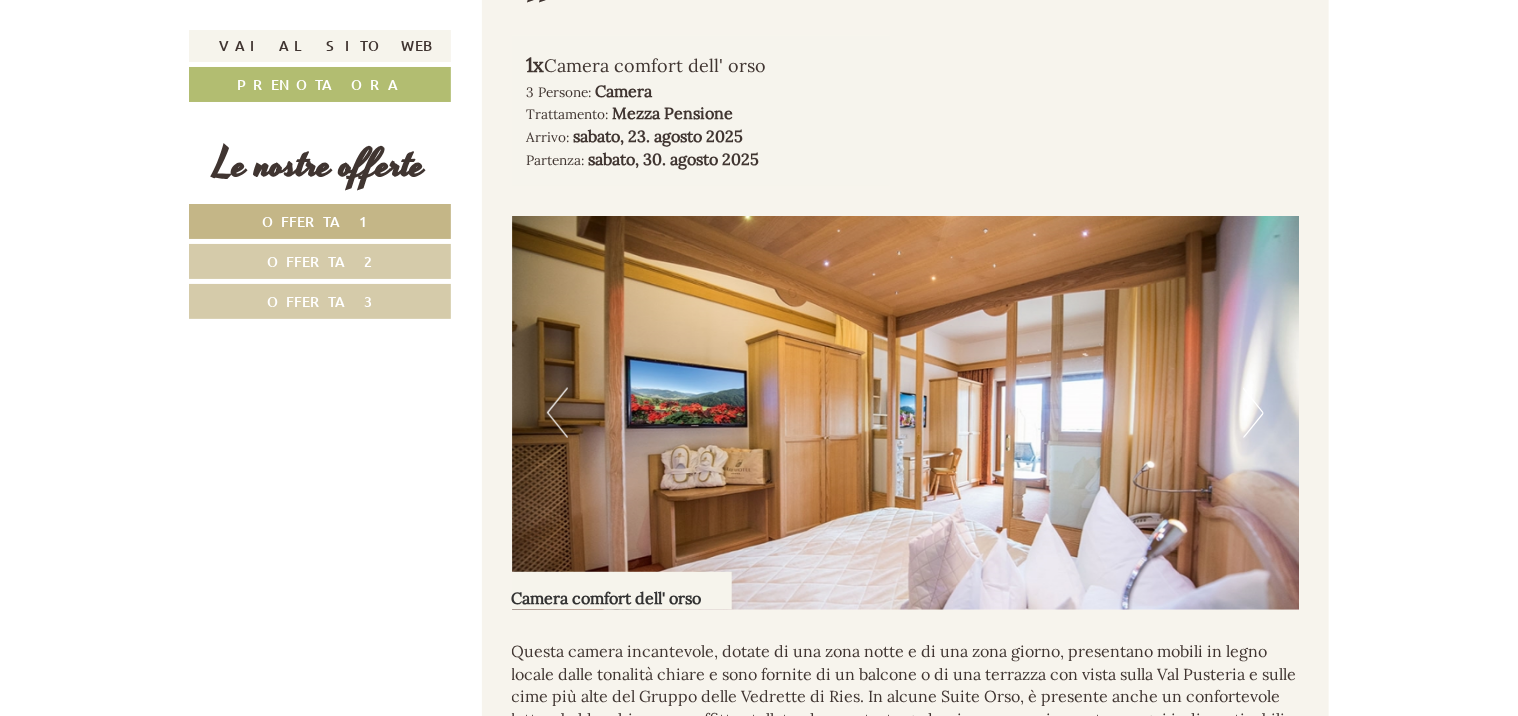 click on "Next" at bounding box center [1253, 413] 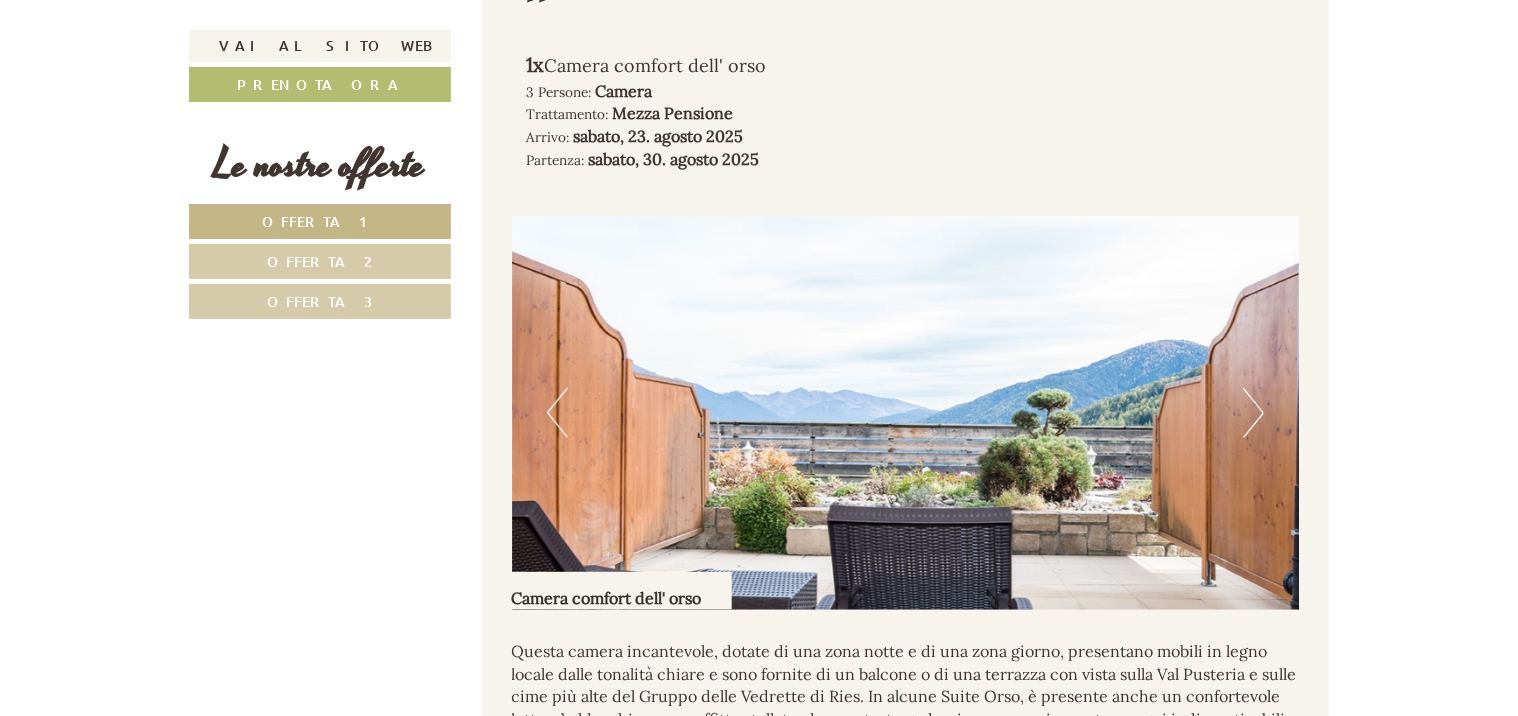 click on "Next" at bounding box center (1253, 413) 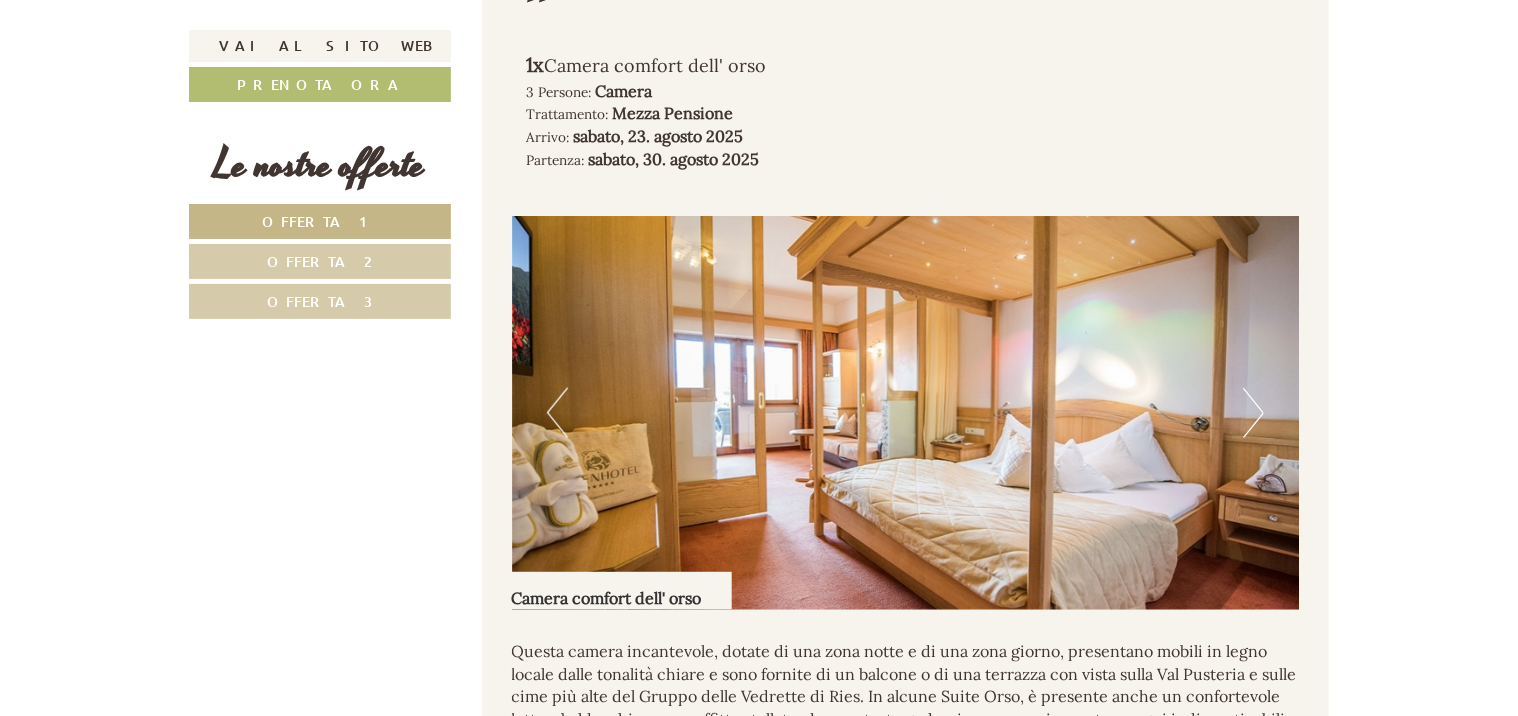 click on "Next" at bounding box center [1253, 413] 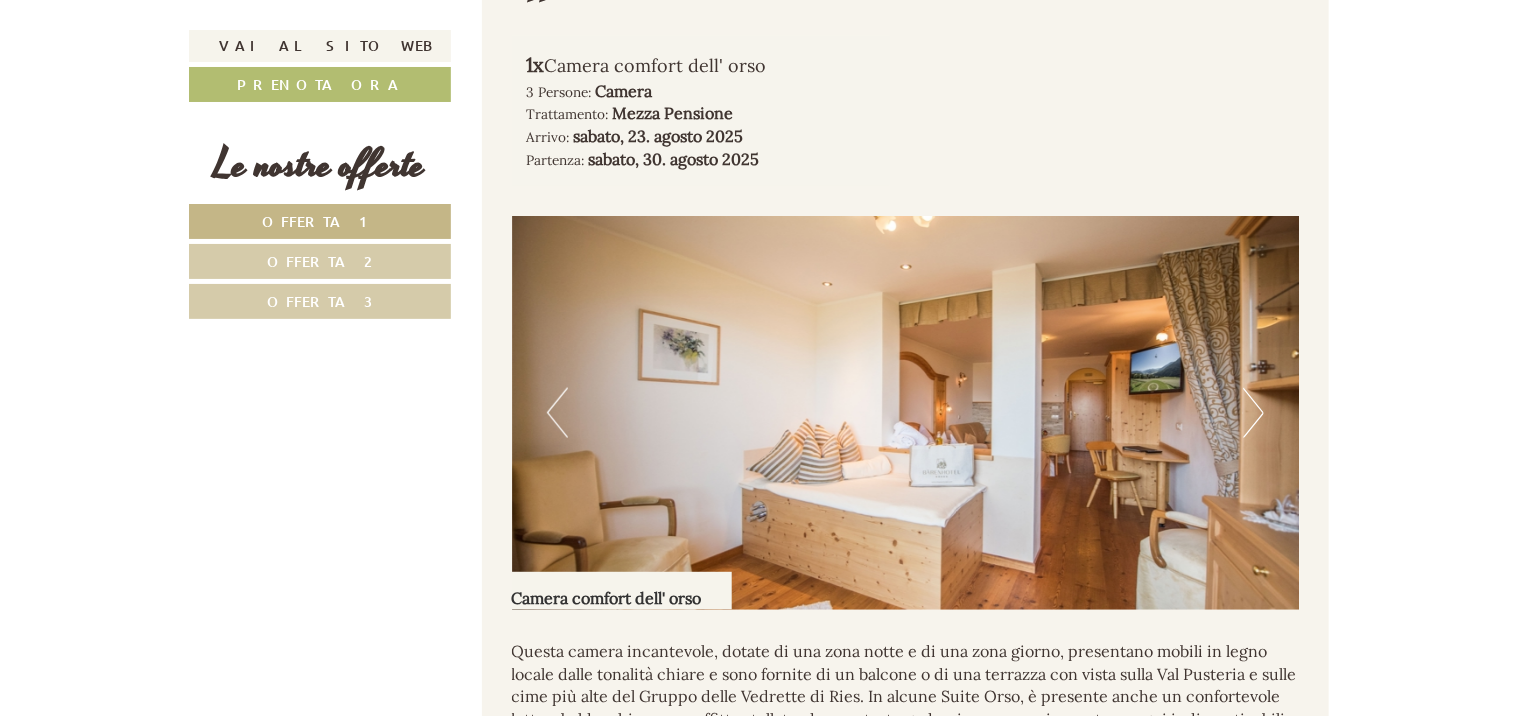 click on "Next" at bounding box center [1253, 413] 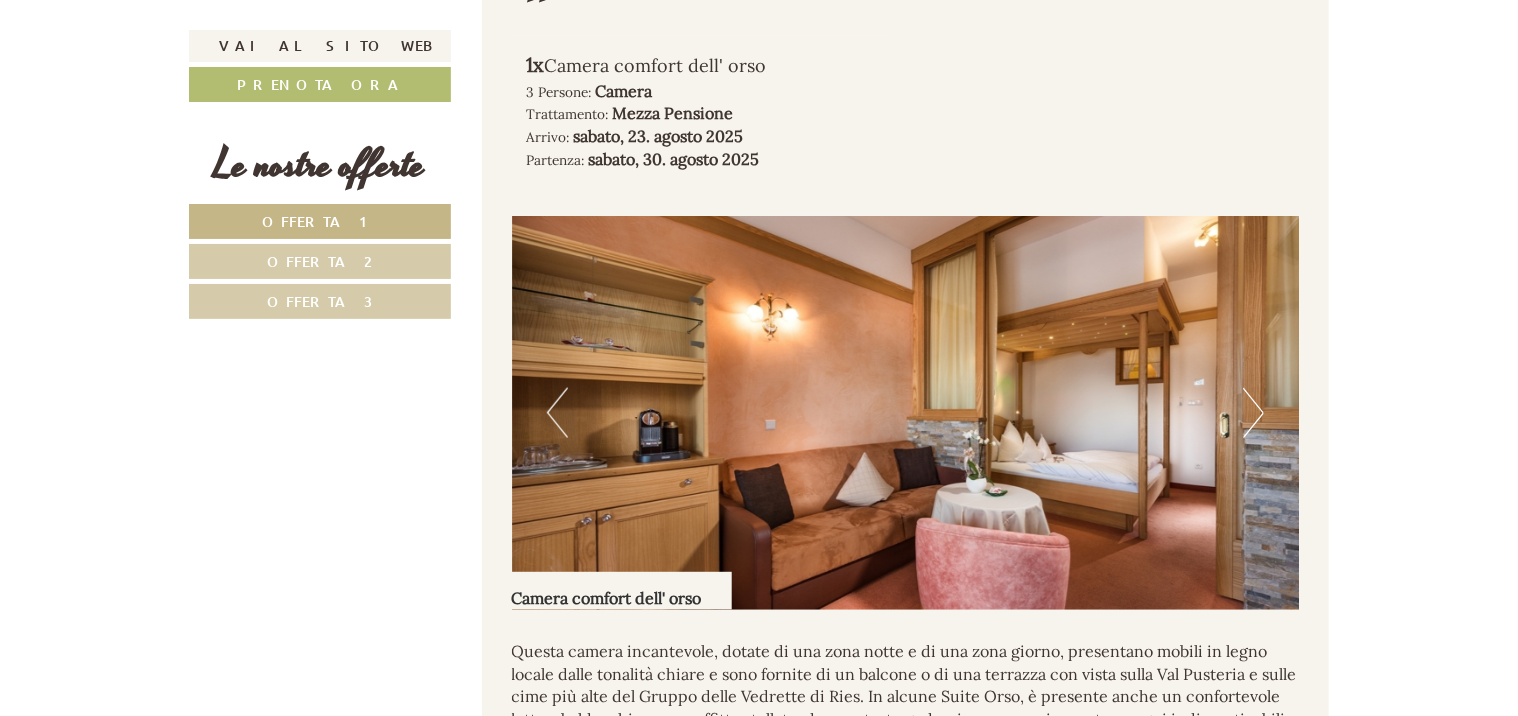 click on "Next" at bounding box center [1253, 413] 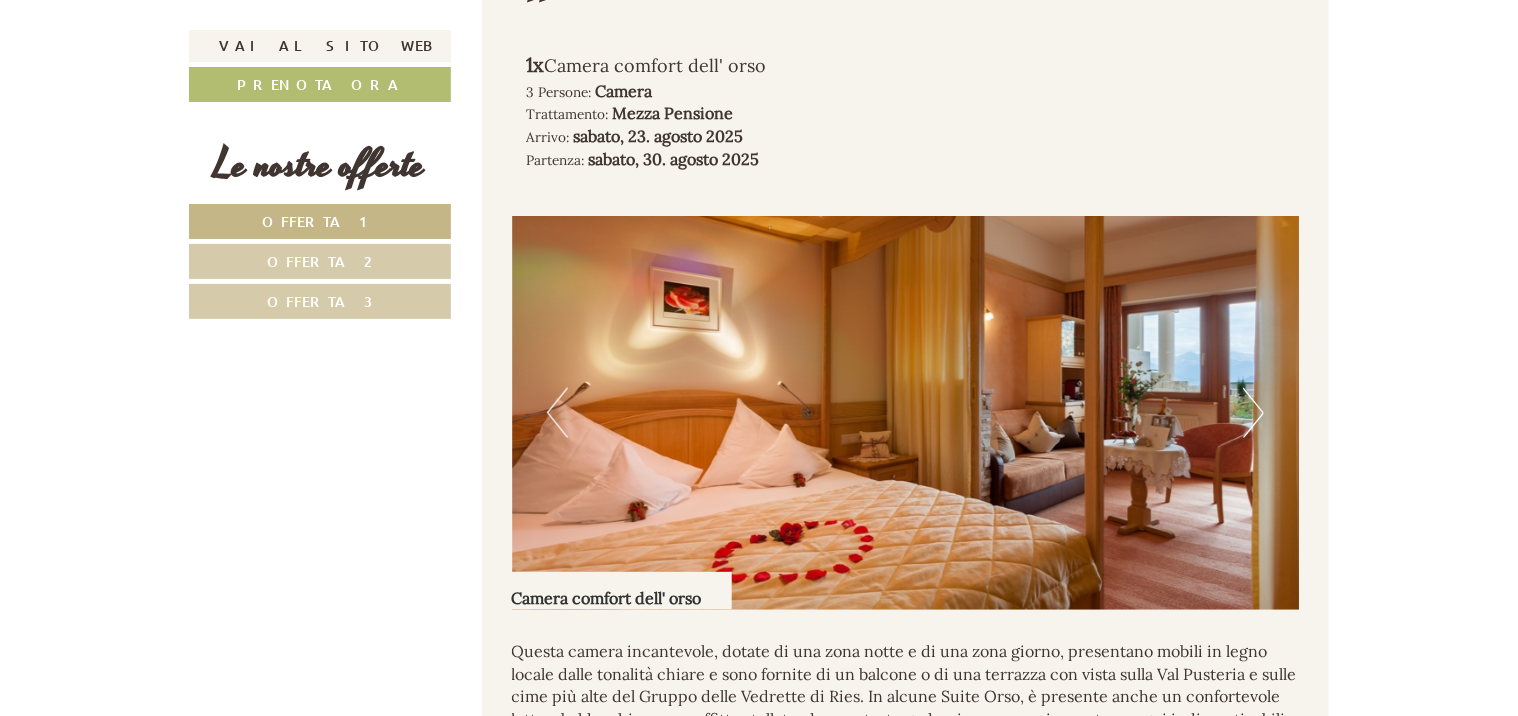click on "Next" at bounding box center (1253, 413) 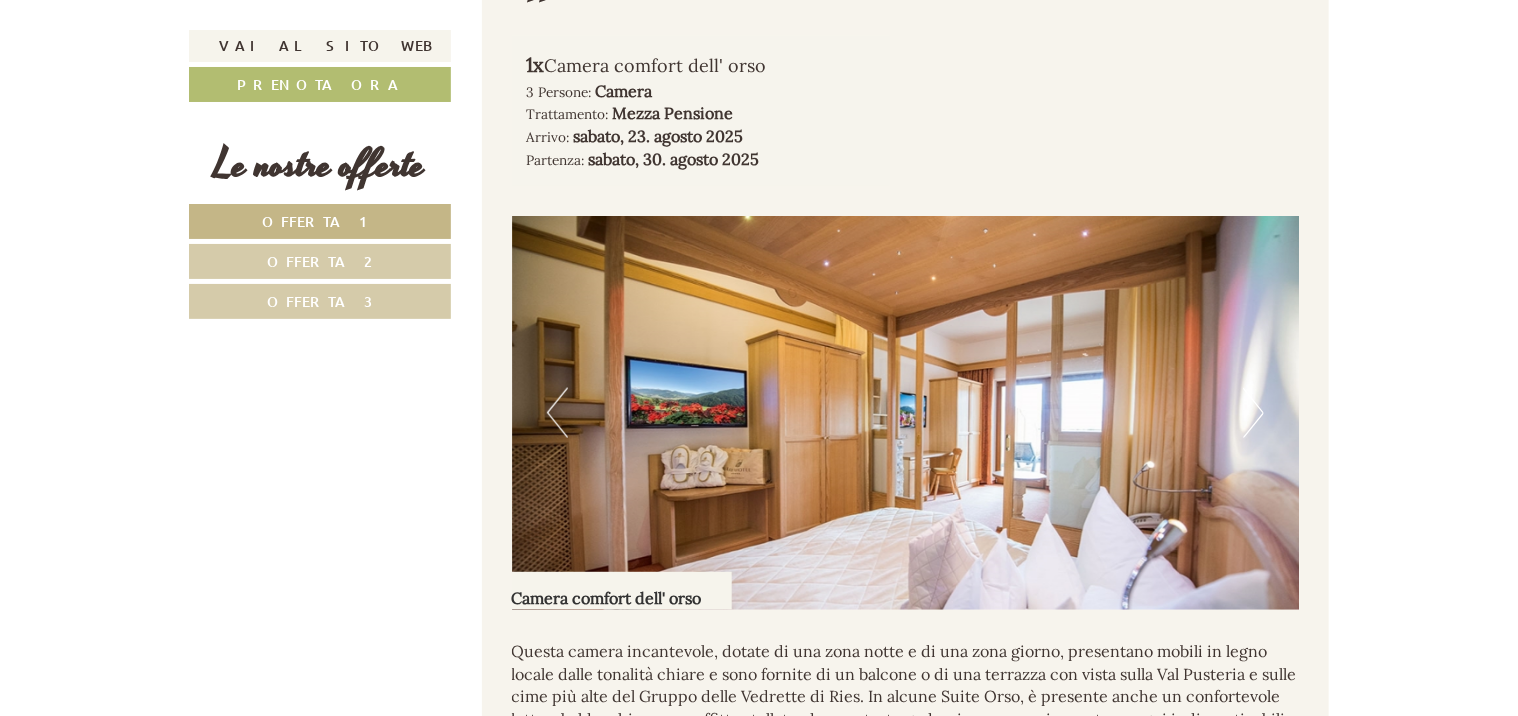 click on "Next" at bounding box center [1253, 413] 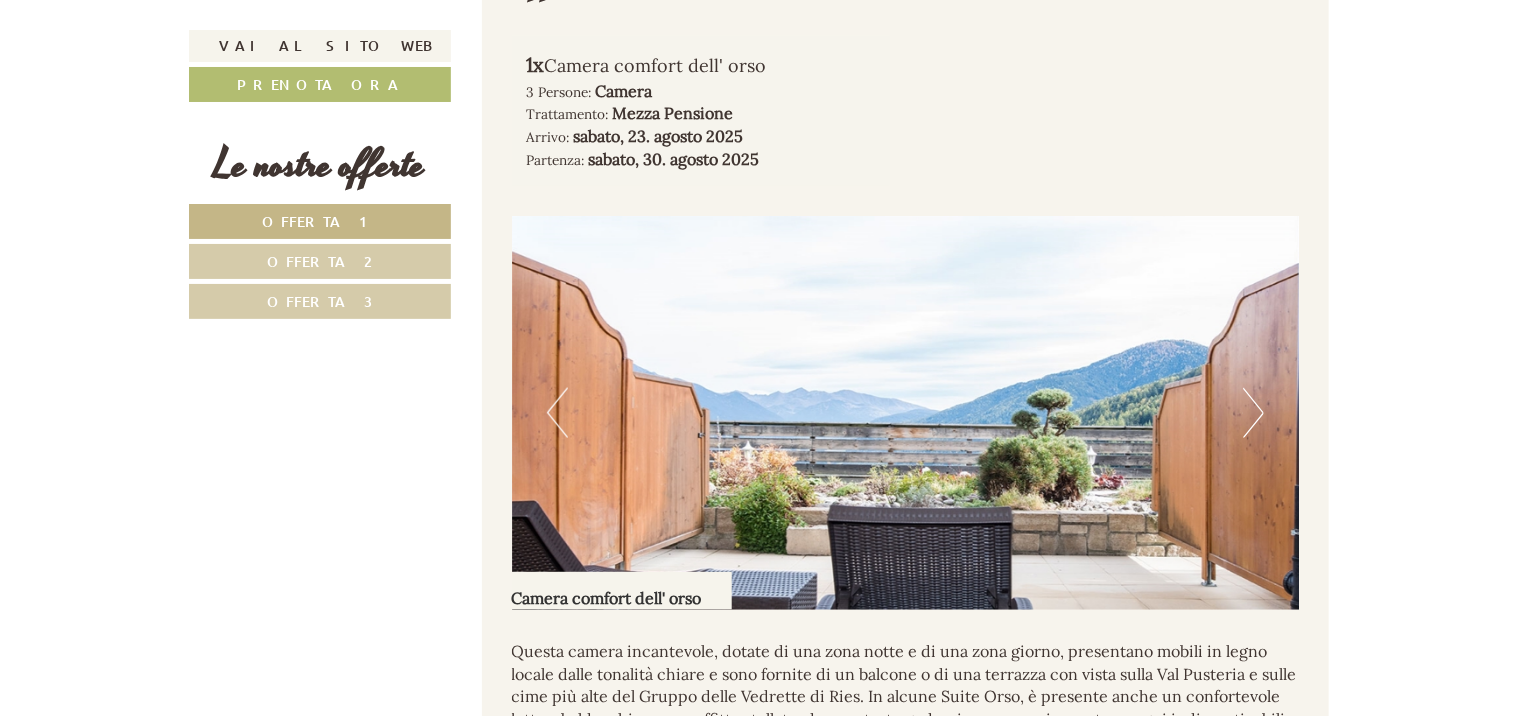 click on "Next" at bounding box center [1253, 413] 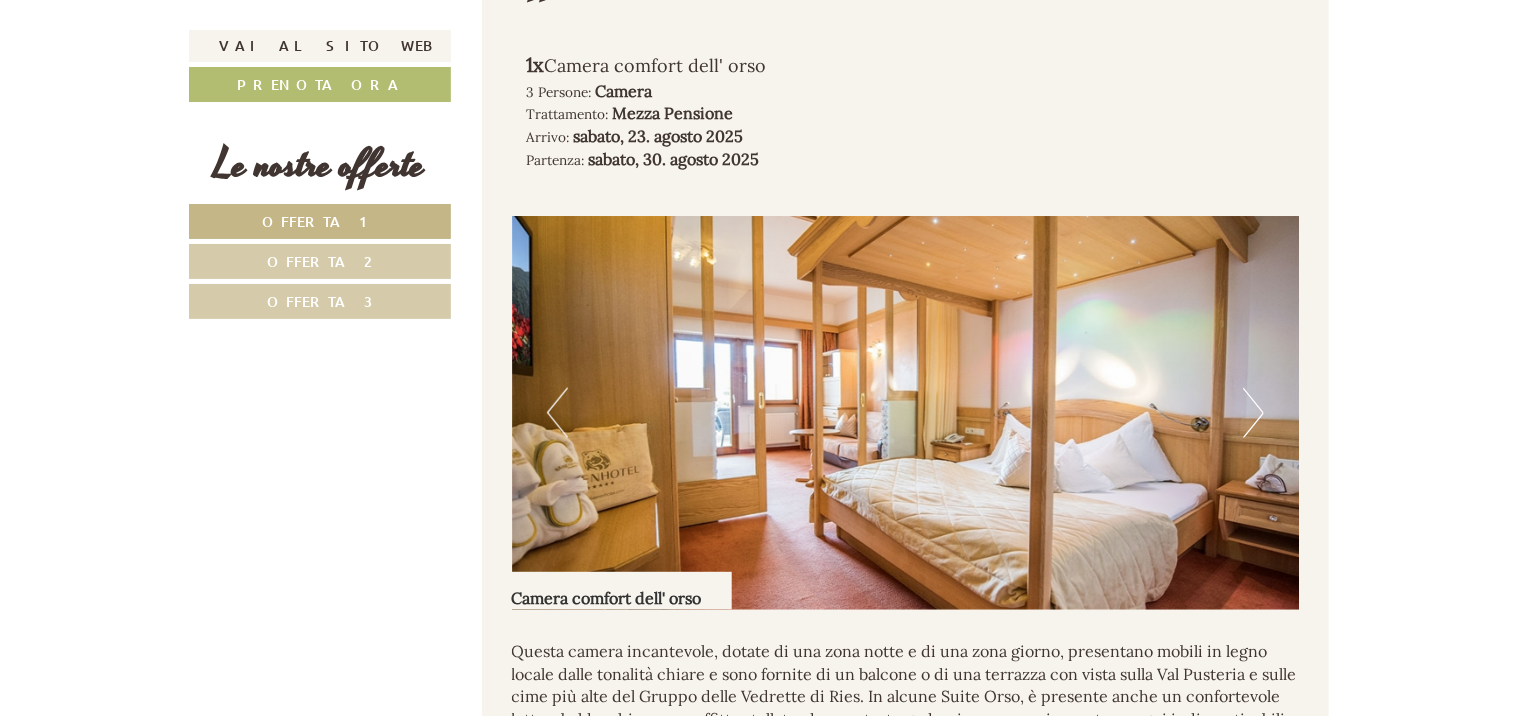 click on "Next" at bounding box center (1253, 413) 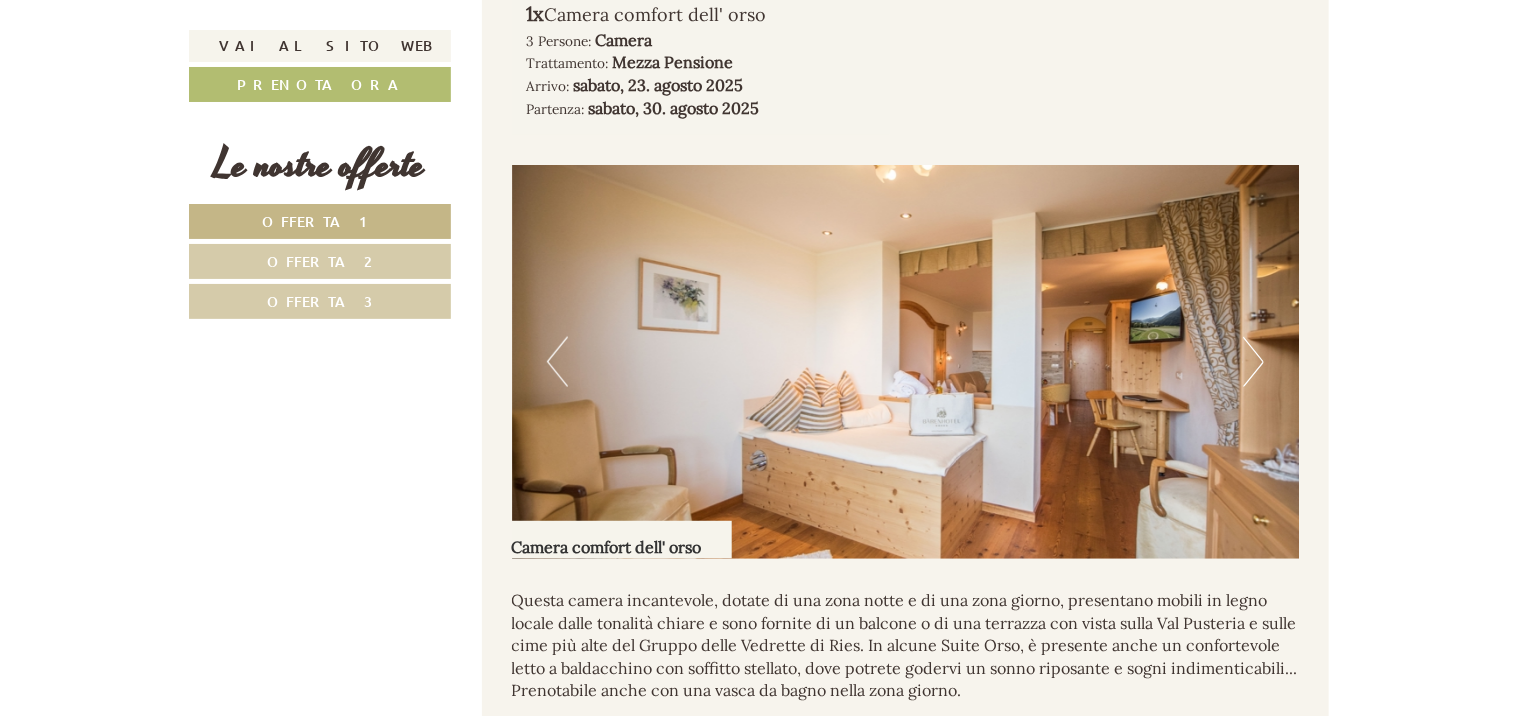 scroll, scrollTop: 1300, scrollLeft: 0, axis: vertical 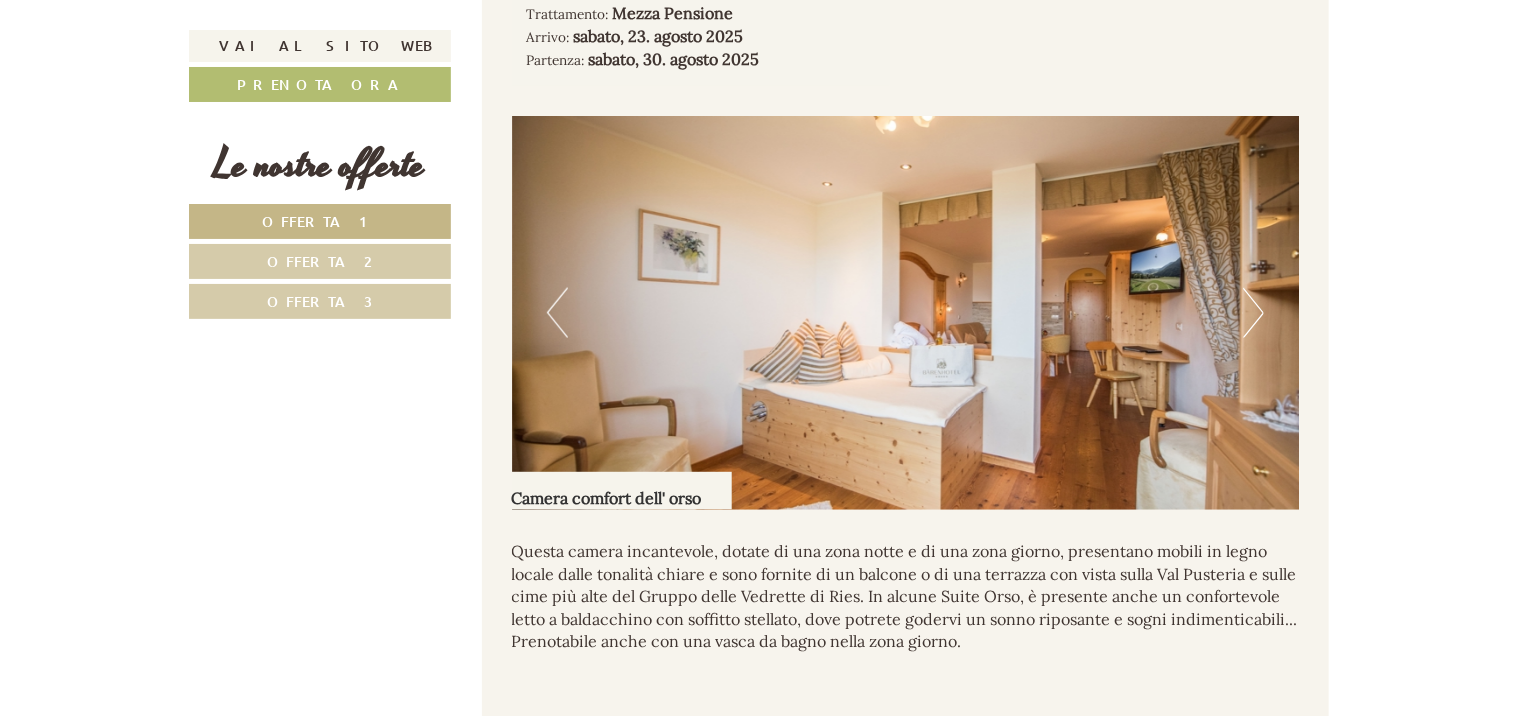 click at bounding box center (906, 313) 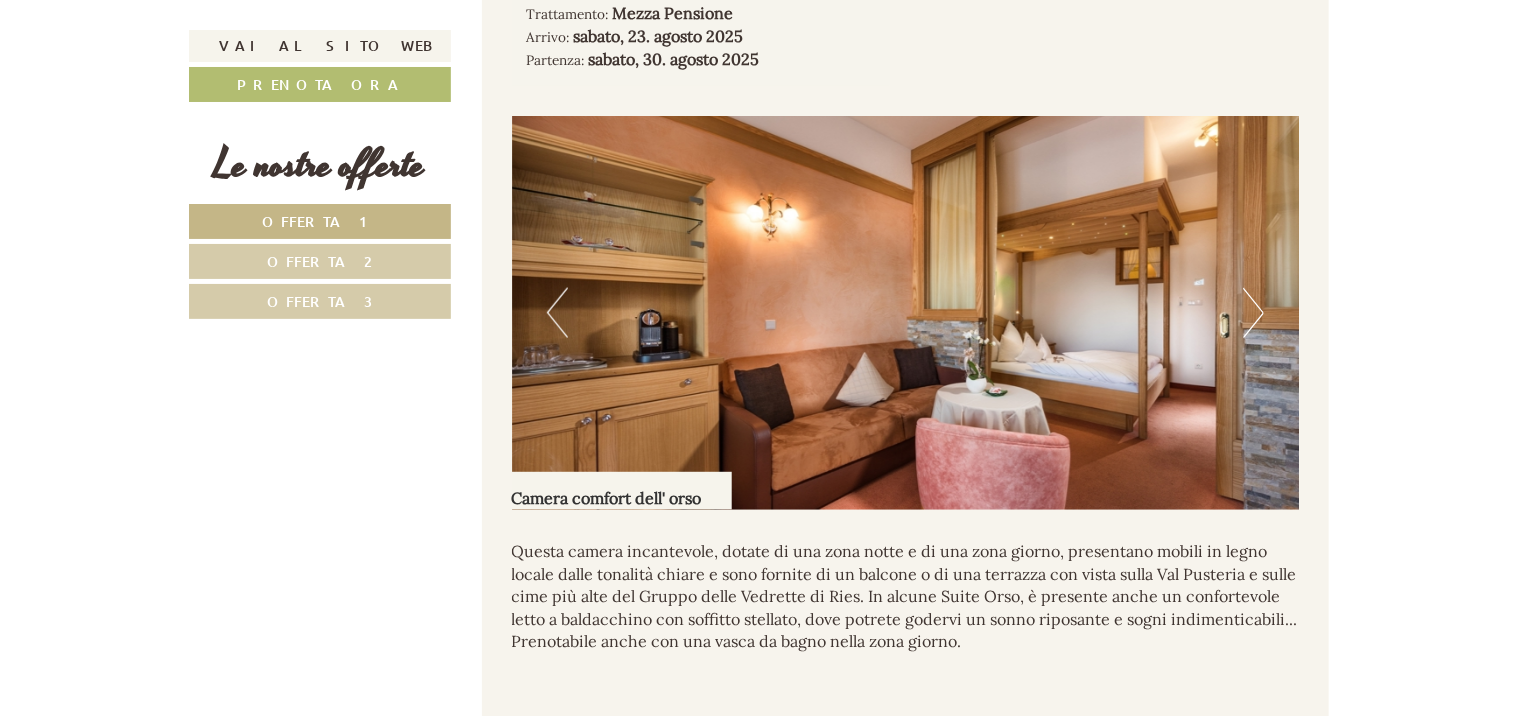 click on "Next" at bounding box center (1253, 313) 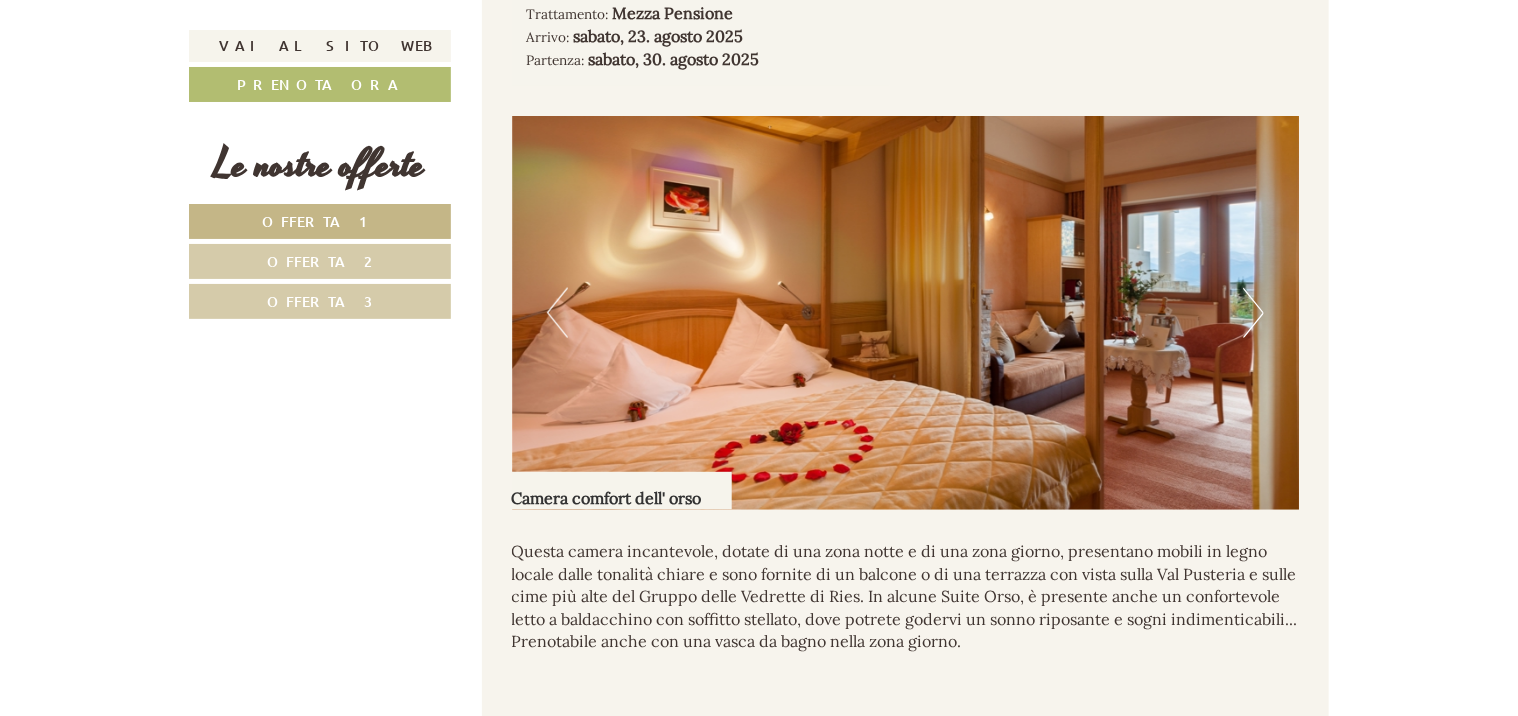 click on "Next" at bounding box center (1253, 313) 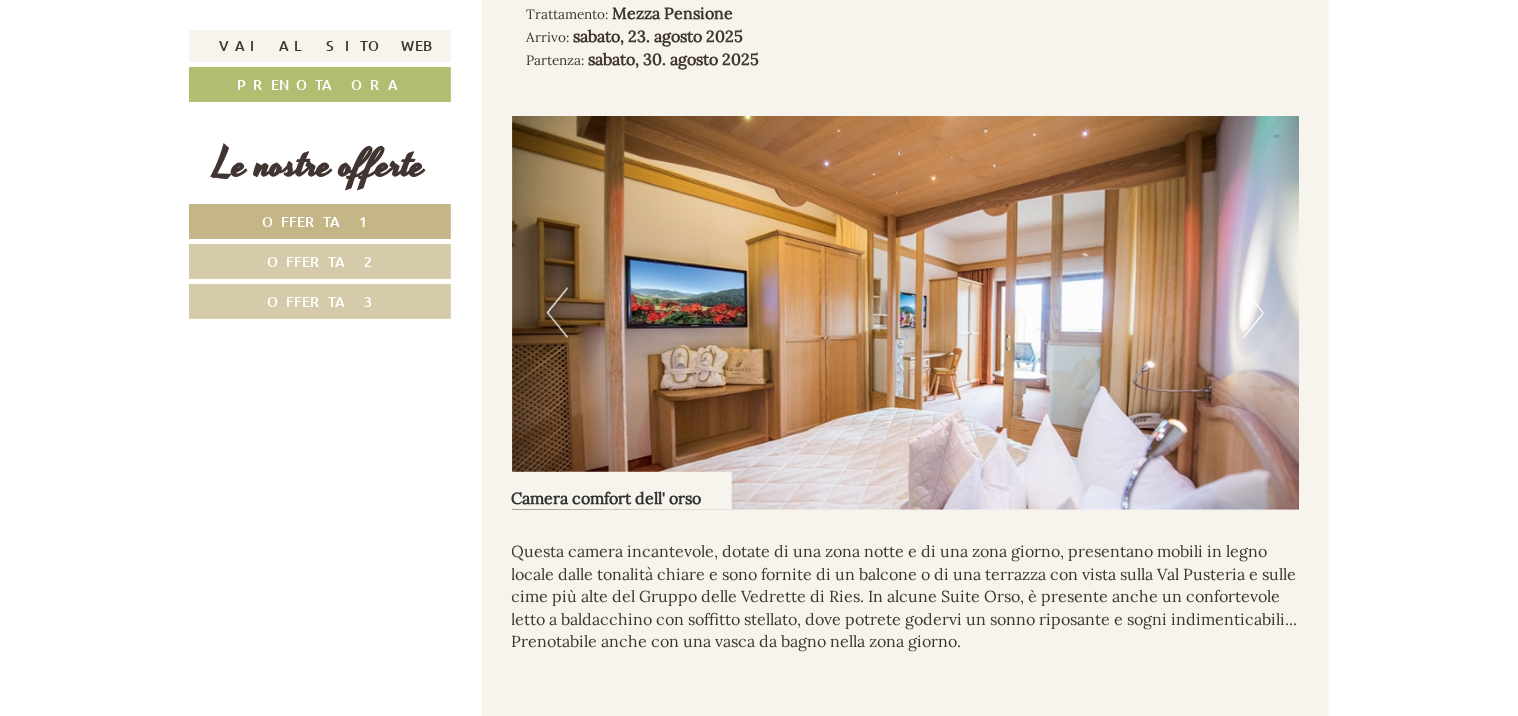 click on "Next" at bounding box center [1253, 313] 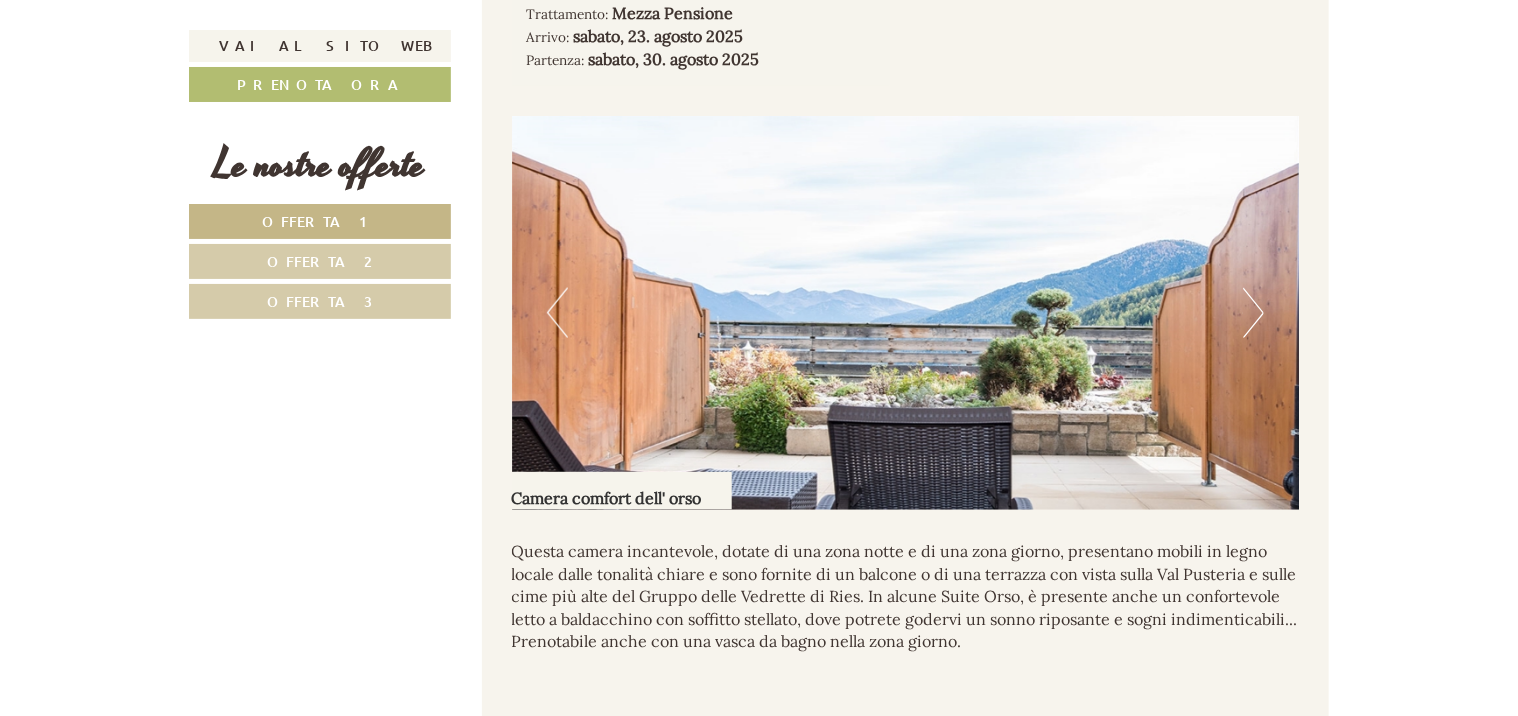 click on "Next" at bounding box center [1253, 313] 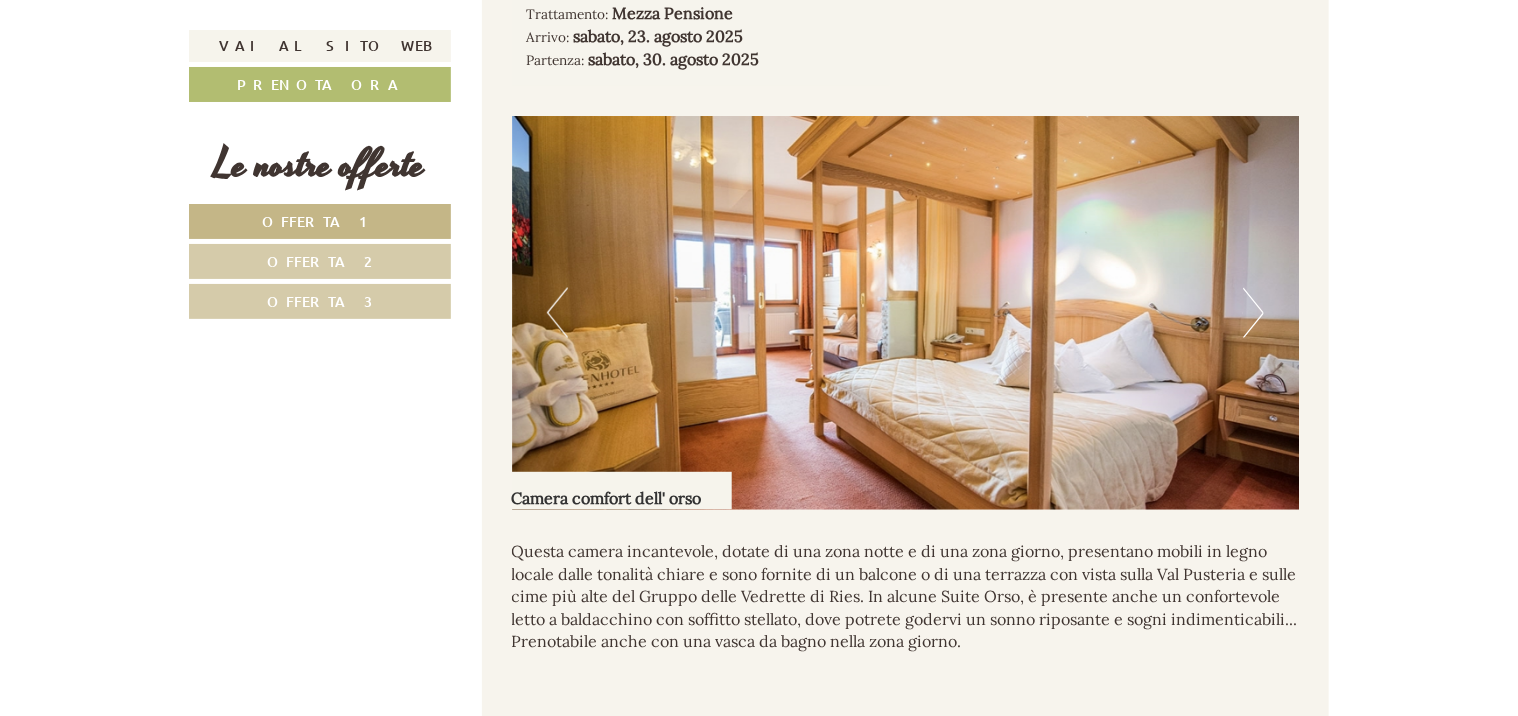 click on "Next" at bounding box center [1253, 313] 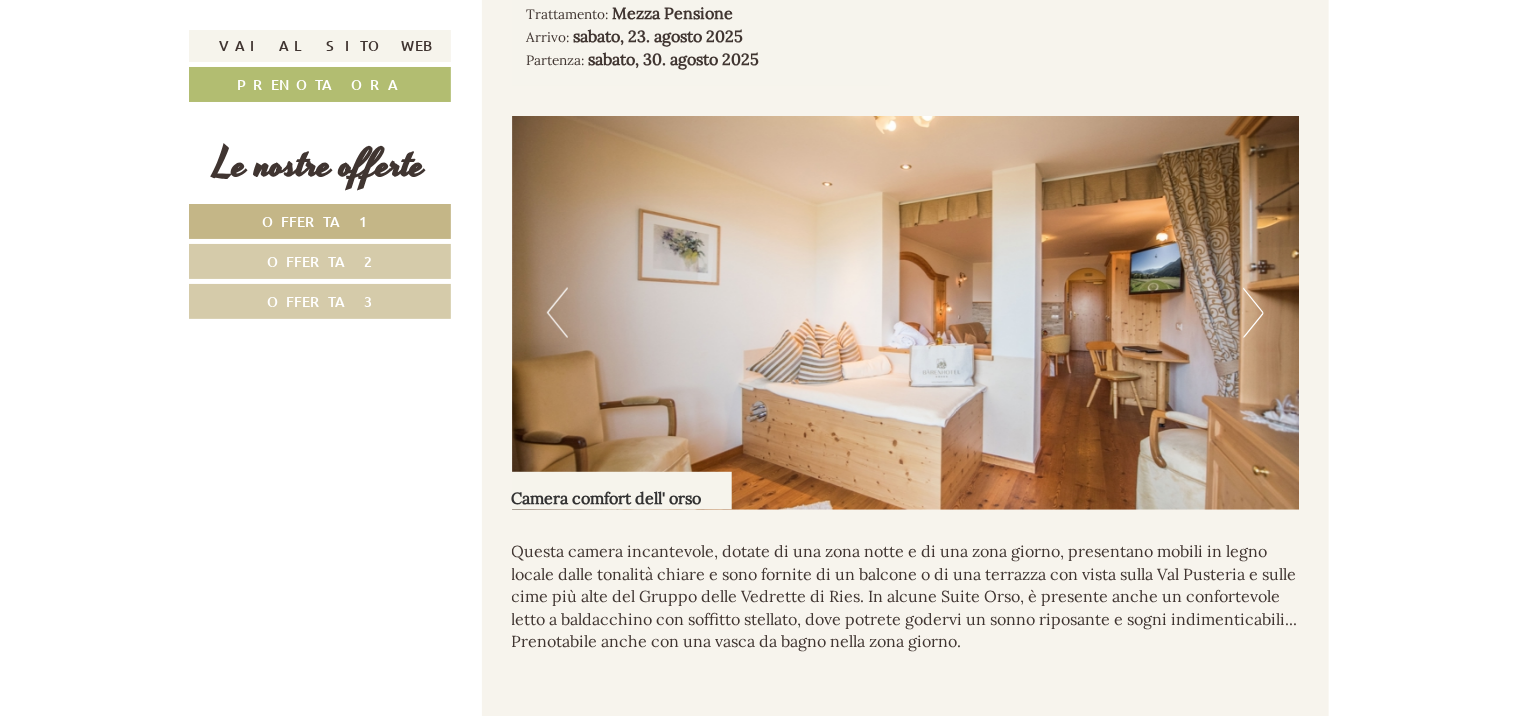 click on "Next" at bounding box center (1253, 313) 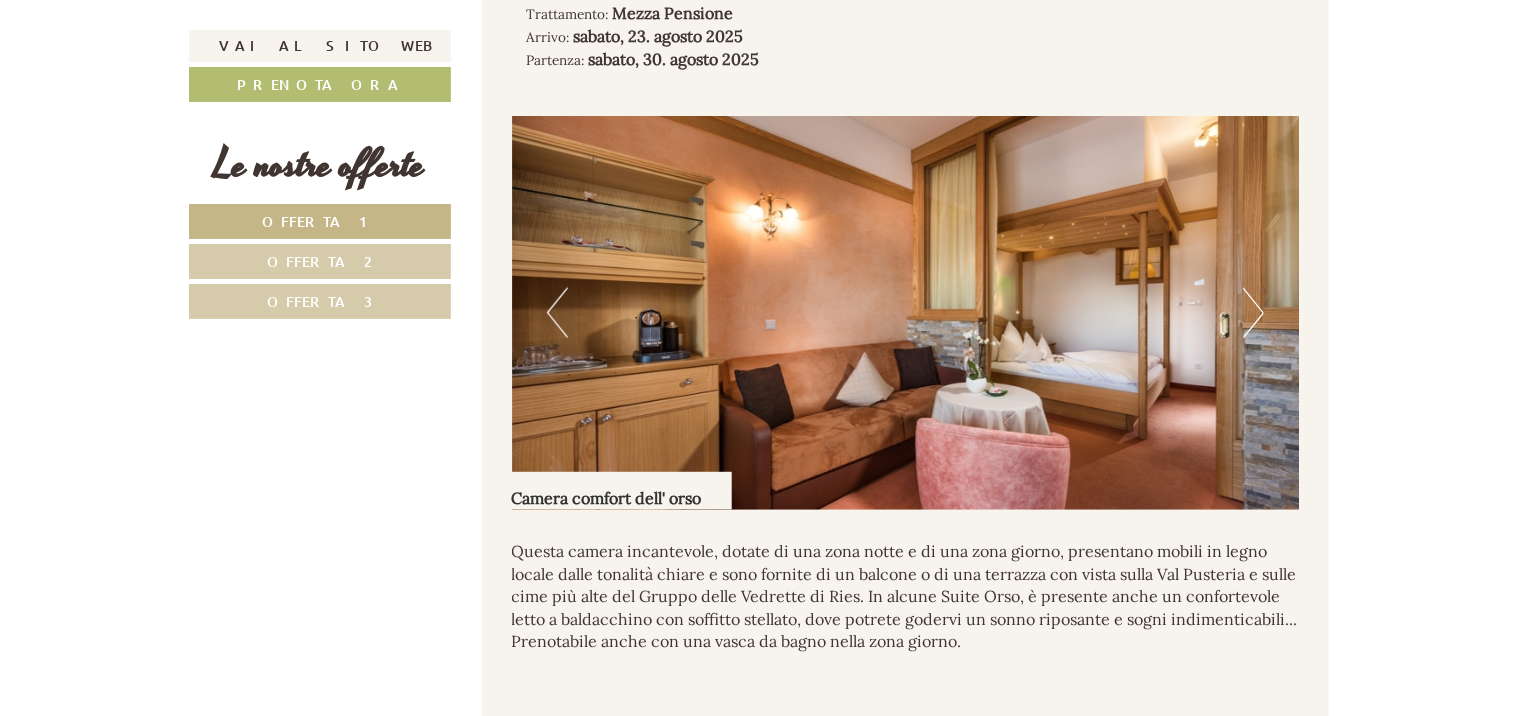 click on "Next" at bounding box center (1253, 313) 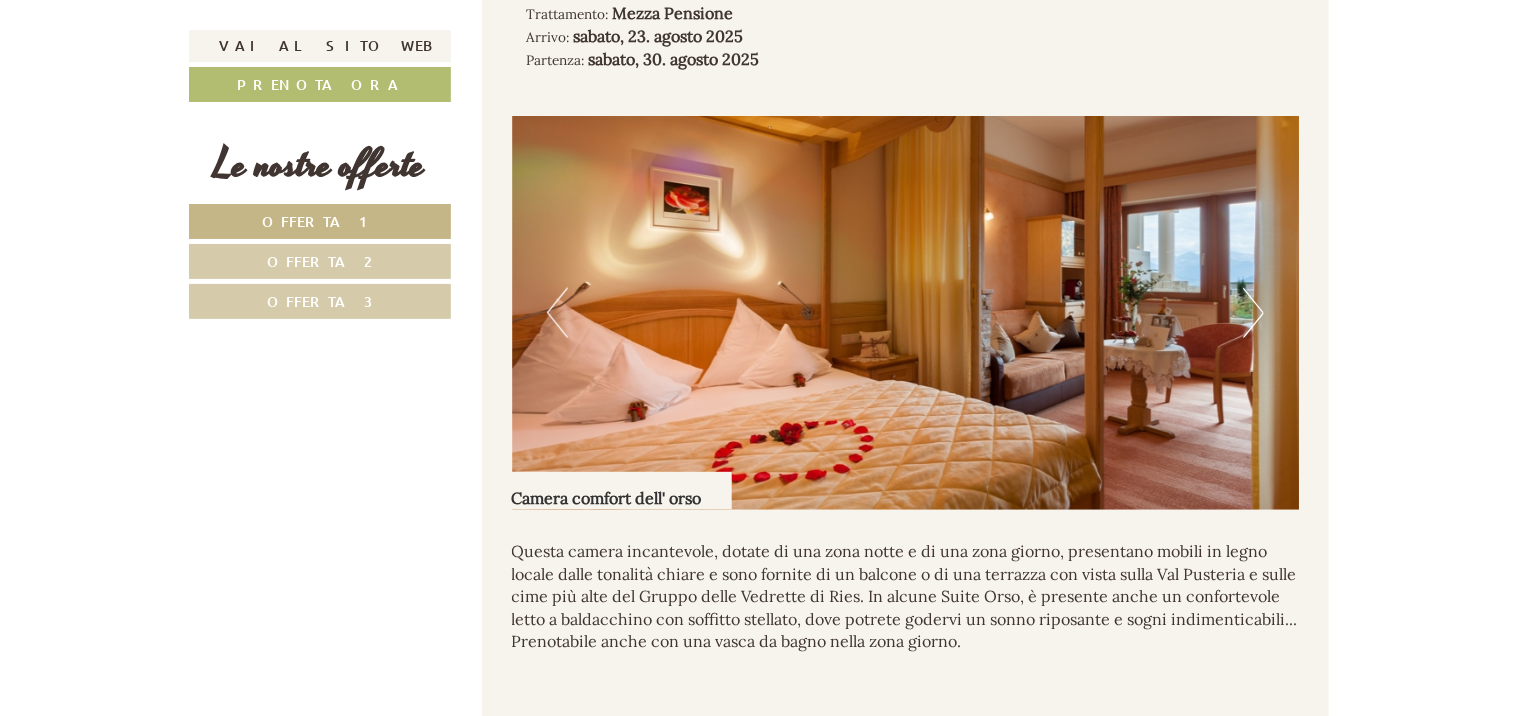 click on "Next" at bounding box center (1253, 313) 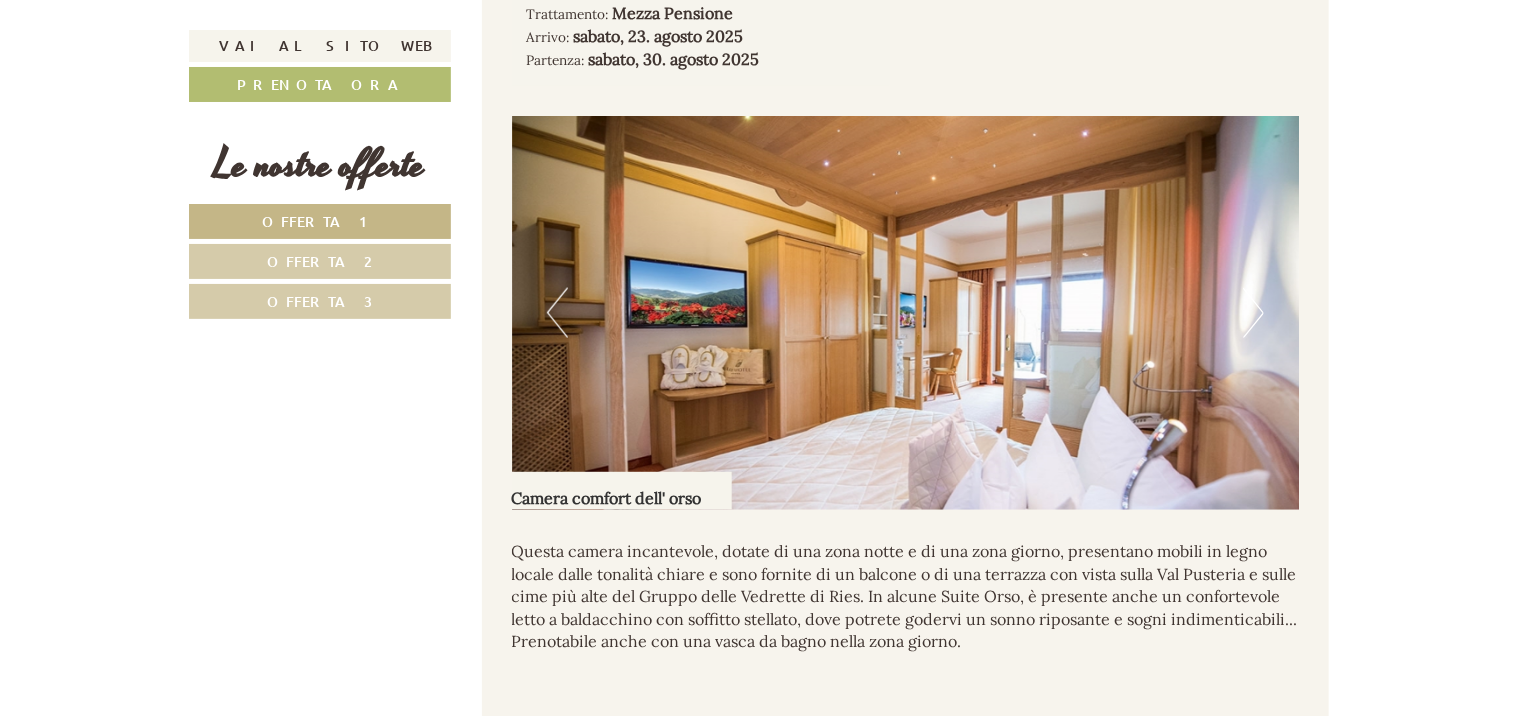 click on "Next" at bounding box center (1253, 313) 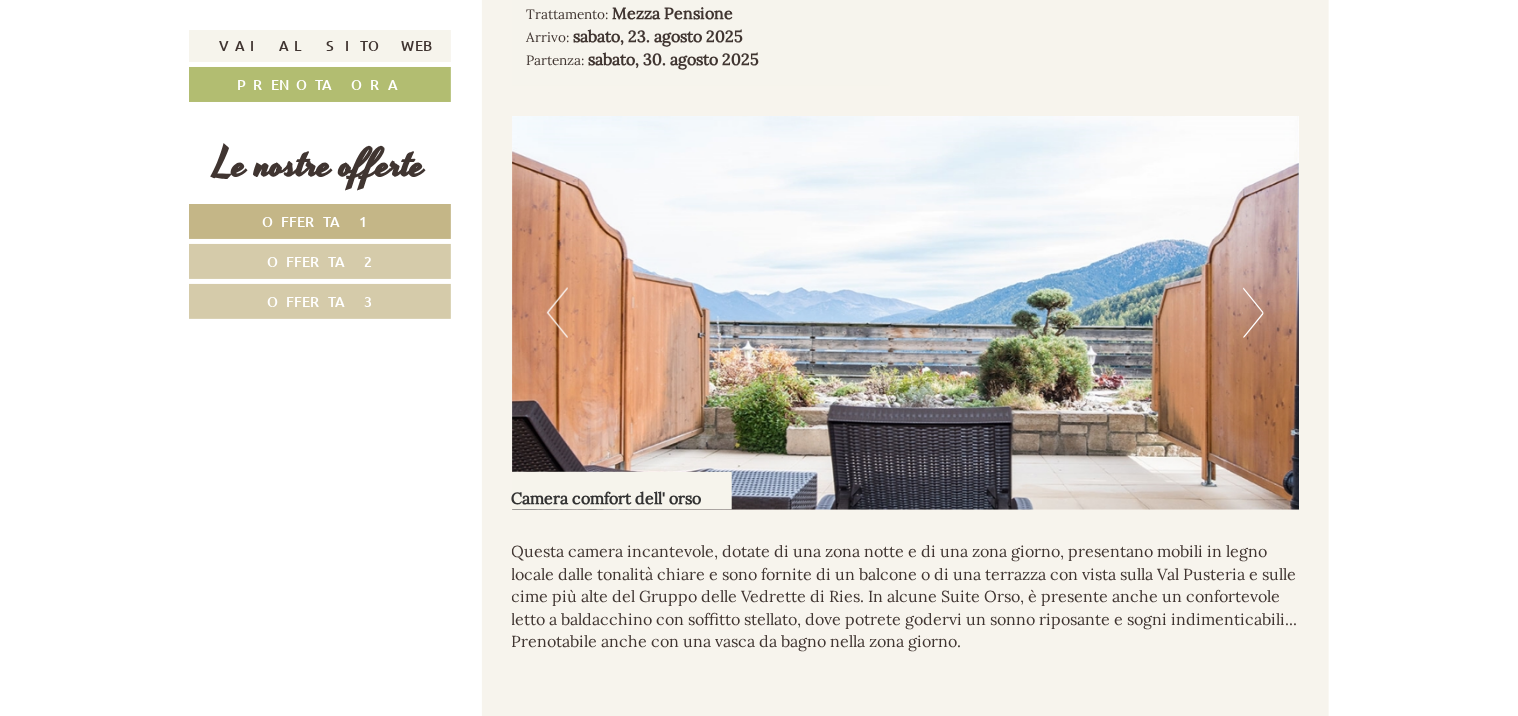 click on "Next" at bounding box center [1253, 313] 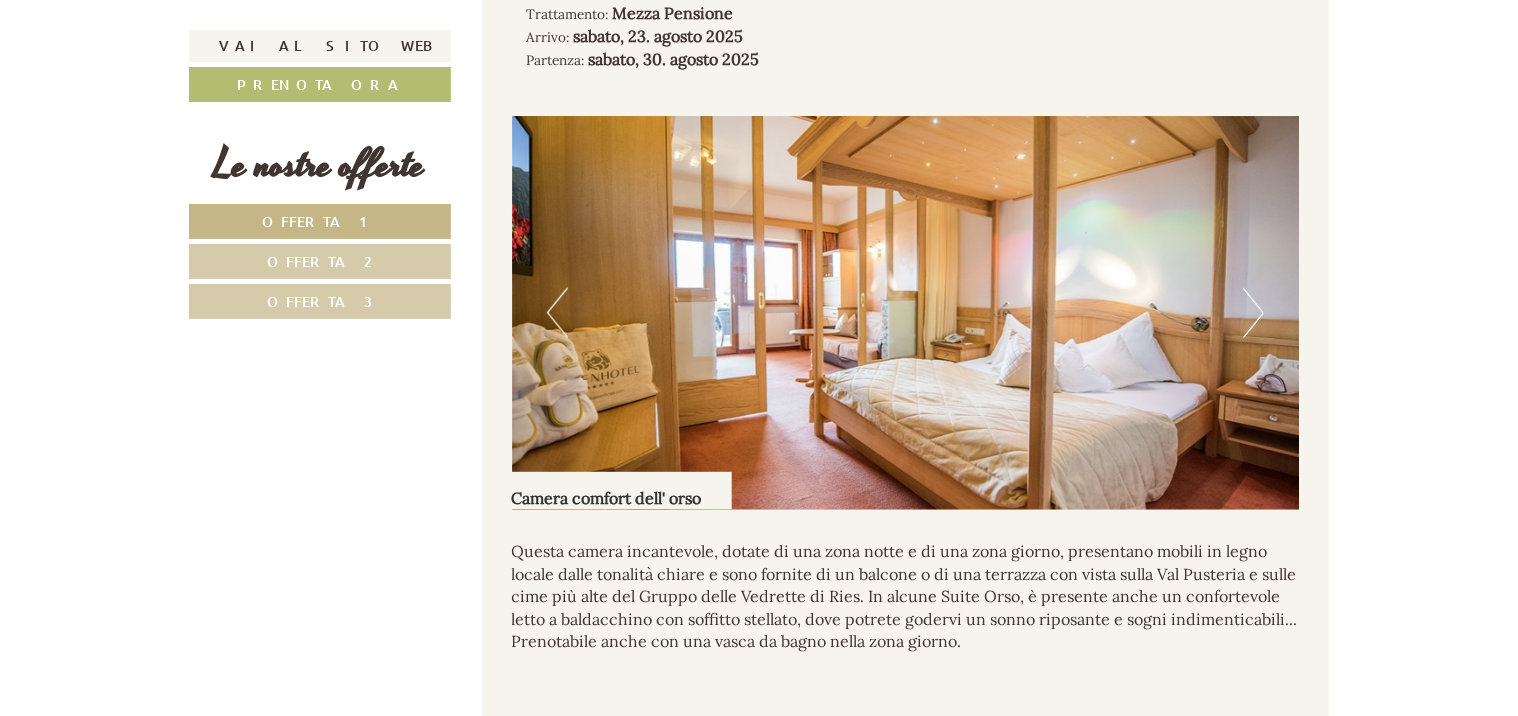 click on "Next" at bounding box center [1253, 313] 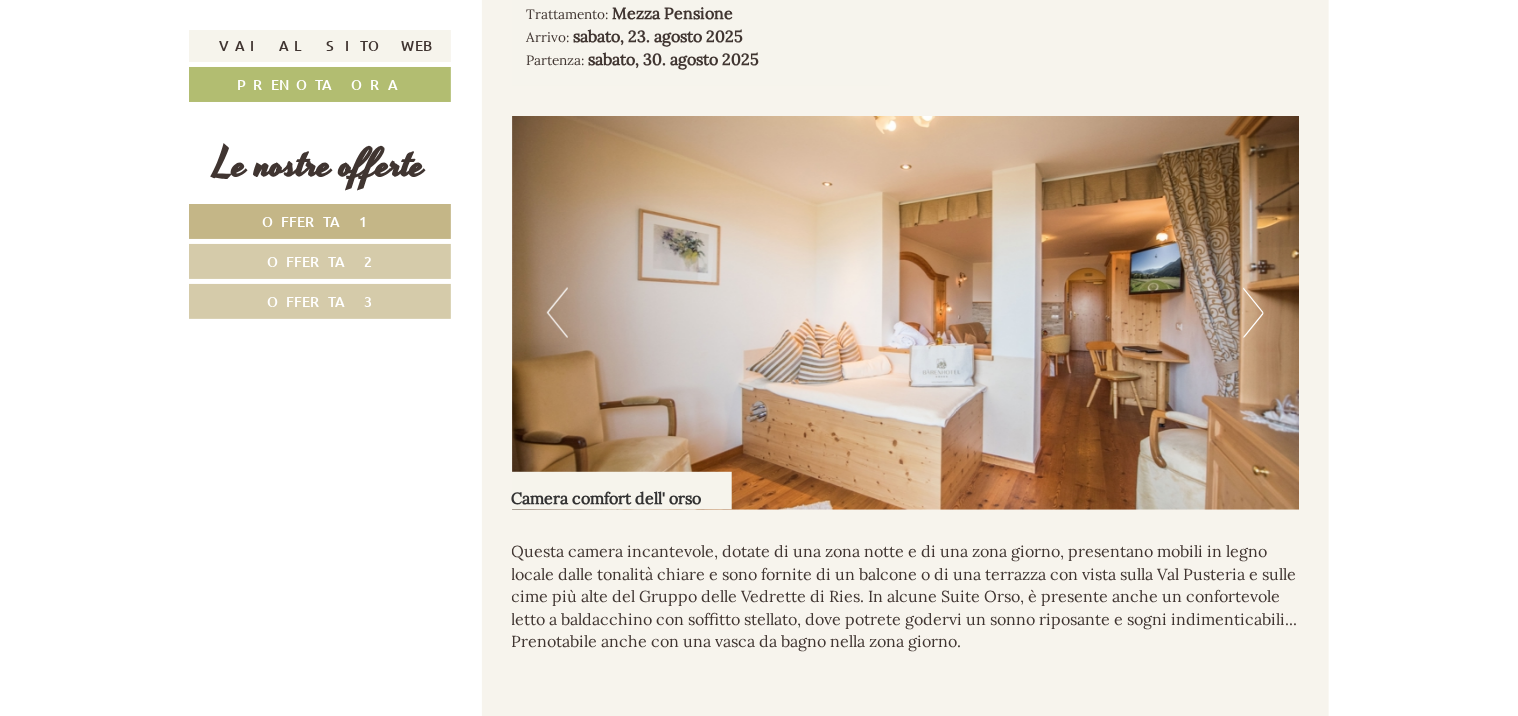 click on "Next" at bounding box center (1253, 313) 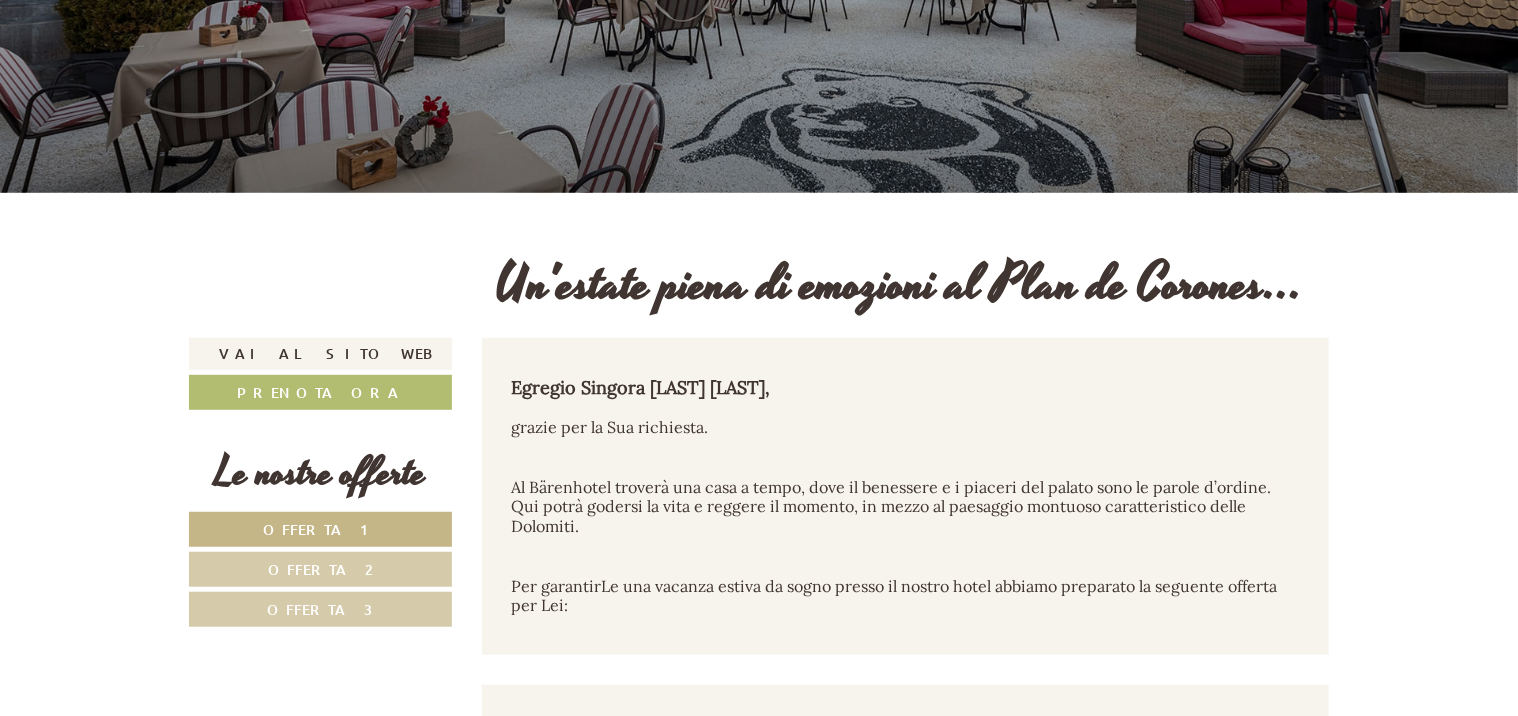 scroll, scrollTop: 0, scrollLeft: 0, axis: both 